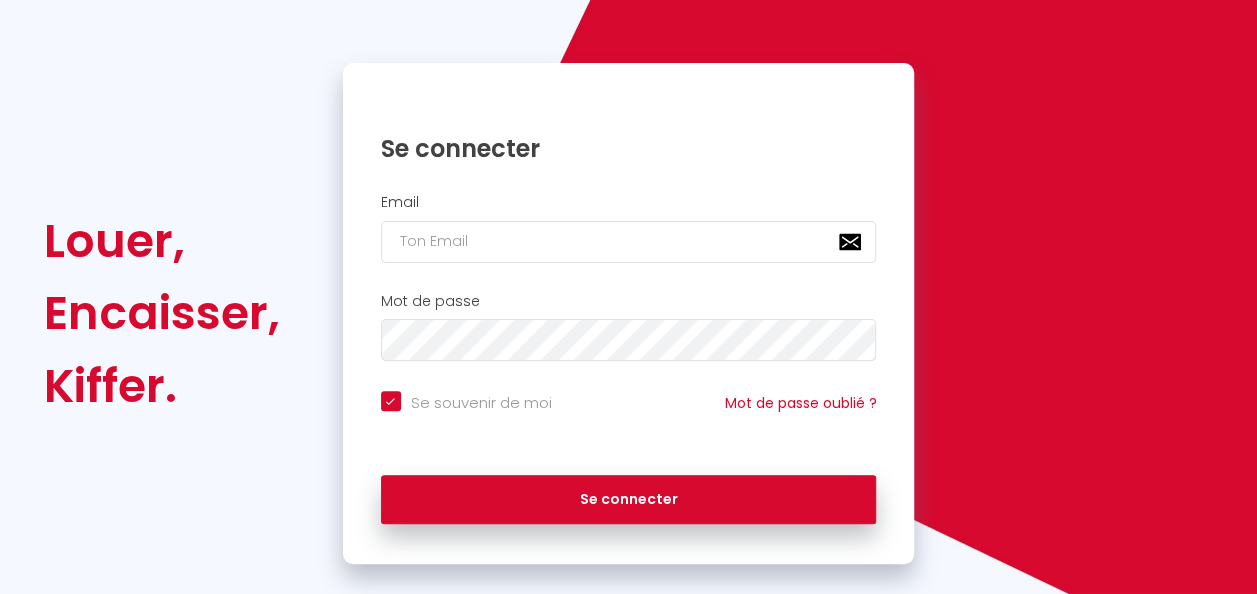 scroll, scrollTop: 142, scrollLeft: 0, axis: vertical 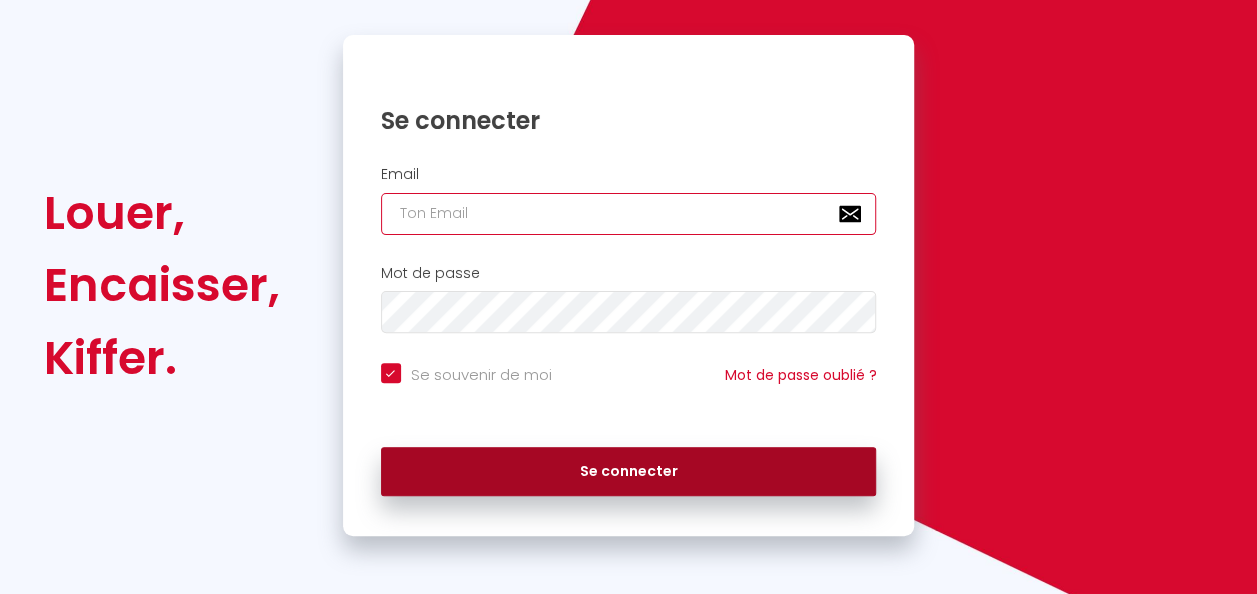 type on "[EMAIL_ADDRESS][DOMAIN_NAME]" 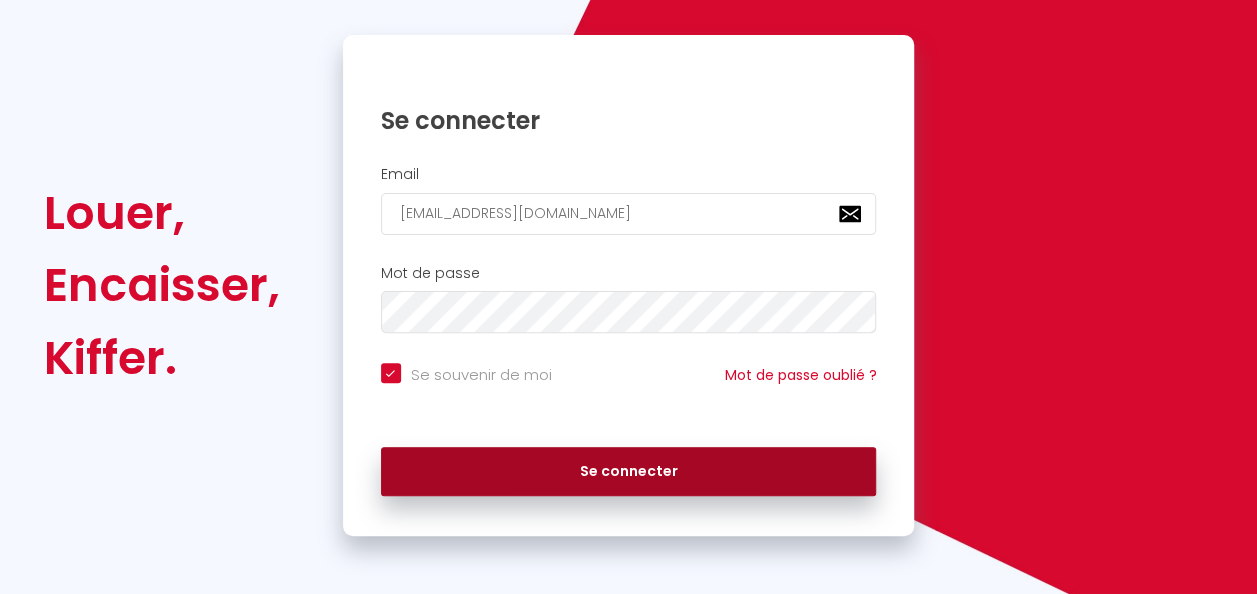 click on "Se connecter" at bounding box center [629, 472] 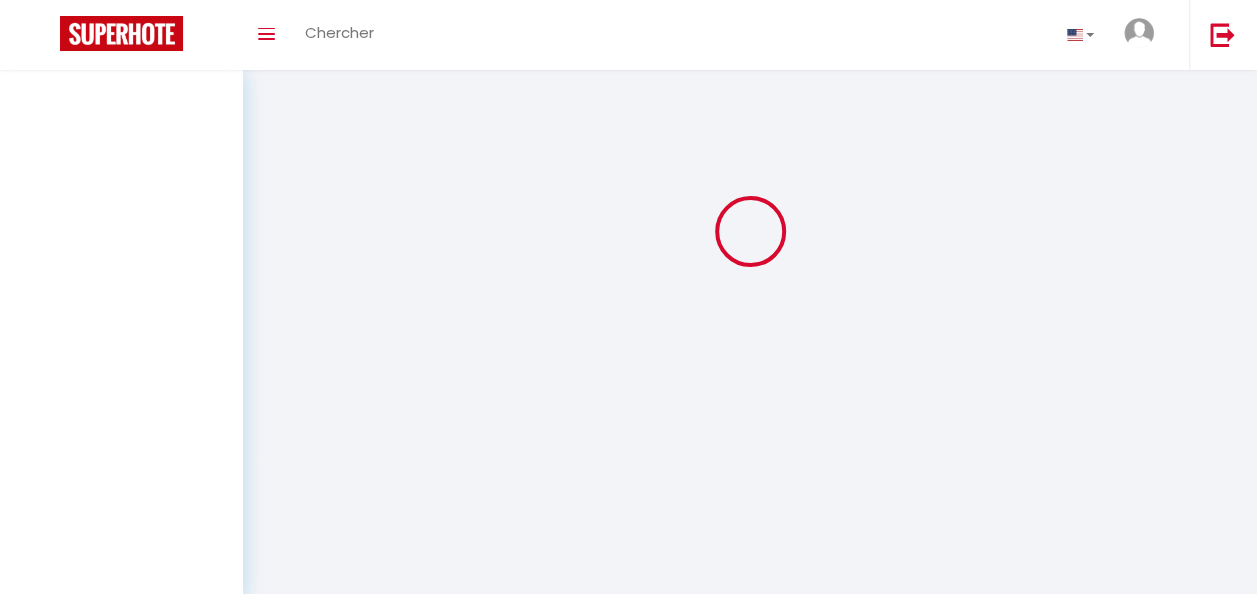 scroll, scrollTop: 0, scrollLeft: 0, axis: both 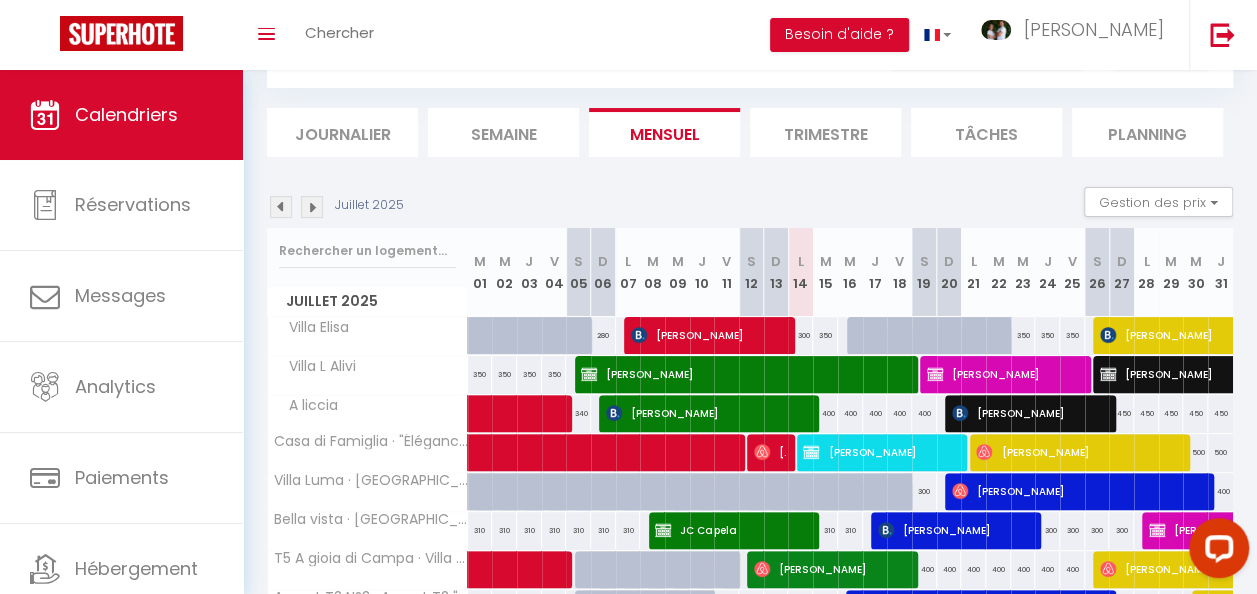 click on "Journalier" at bounding box center (342, 132) 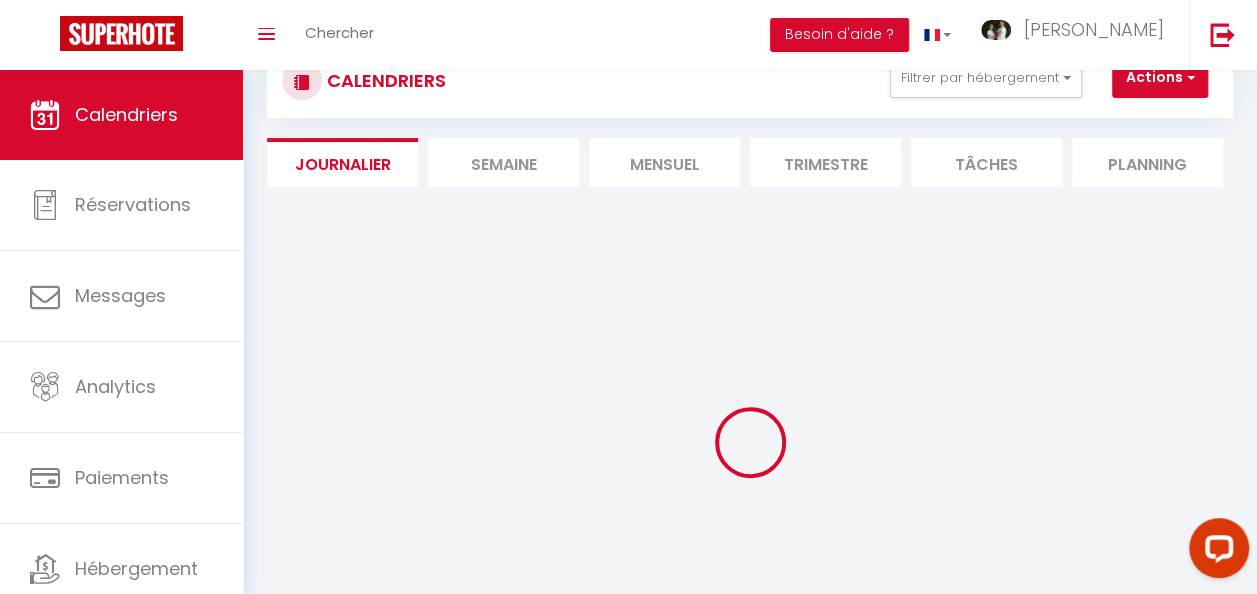 scroll, scrollTop: 100, scrollLeft: 0, axis: vertical 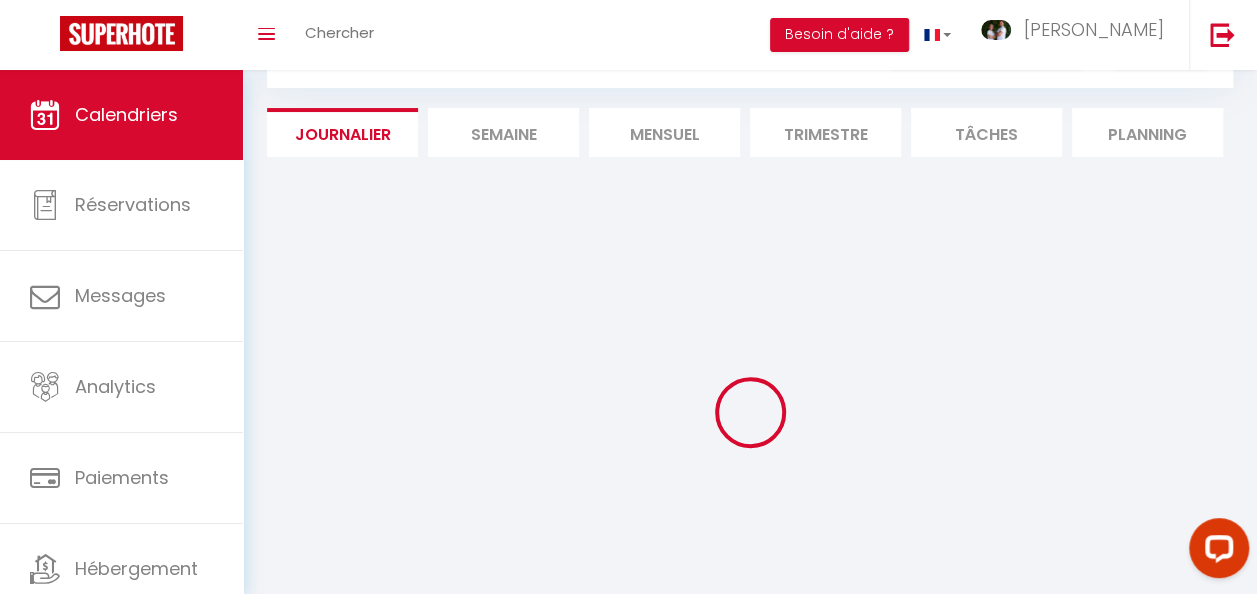 click on "Semaine" at bounding box center (503, 132) 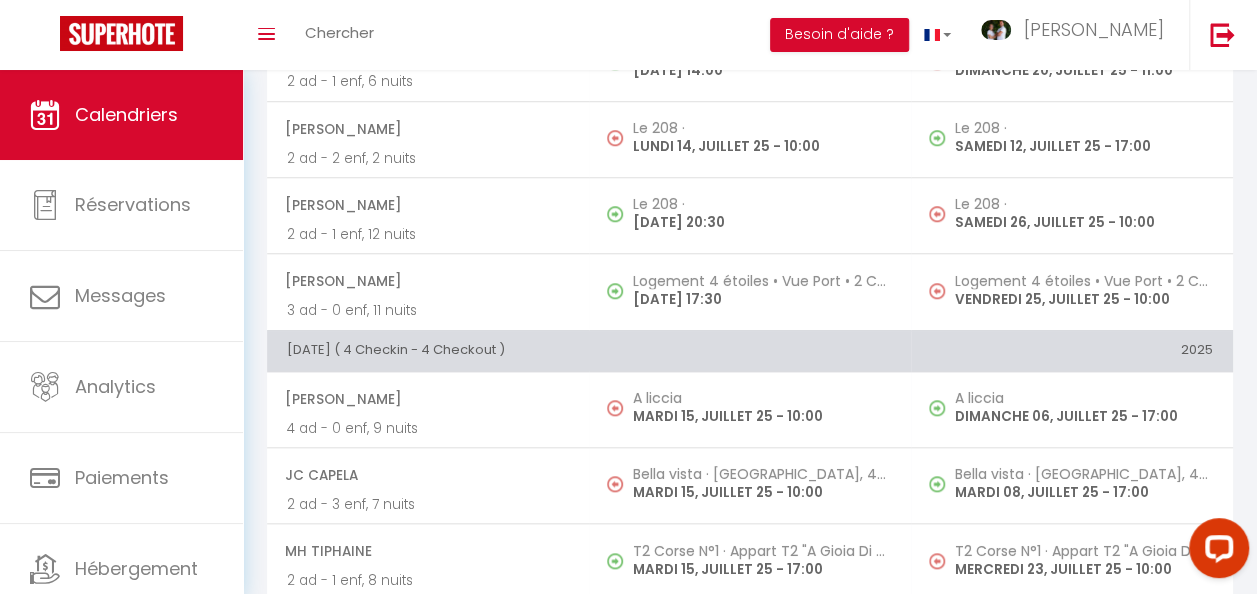 scroll, scrollTop: 800, scrollLeft: 0, axis: vertical 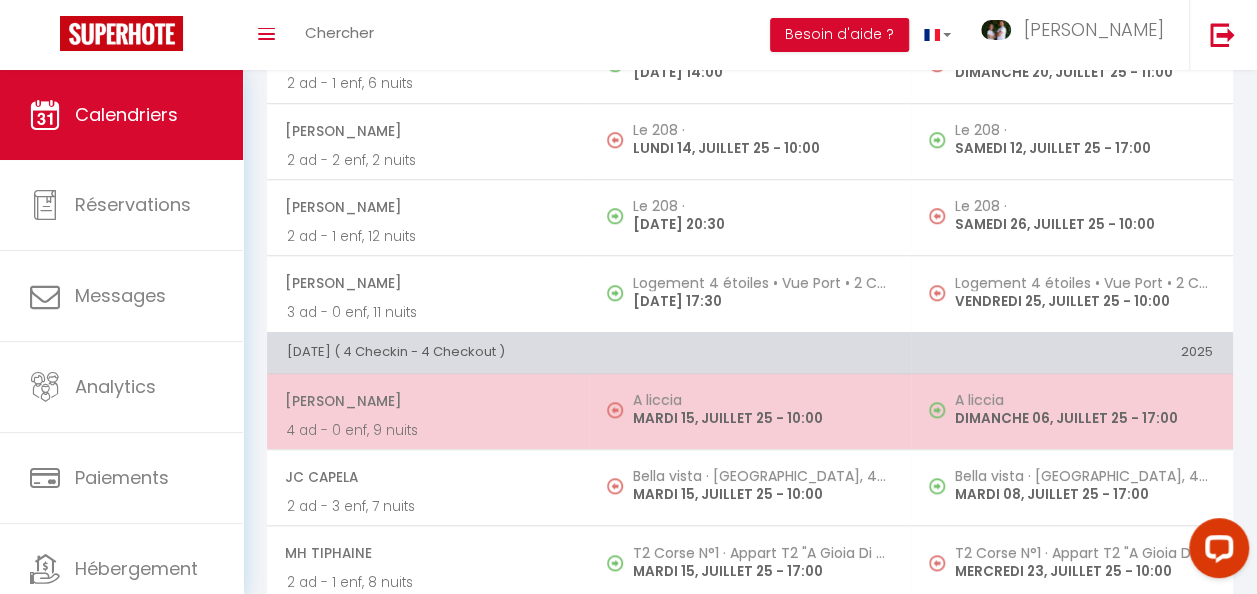 click on "4 ad - 0 enf, 9 nuits" at bounding box center [428, 430] 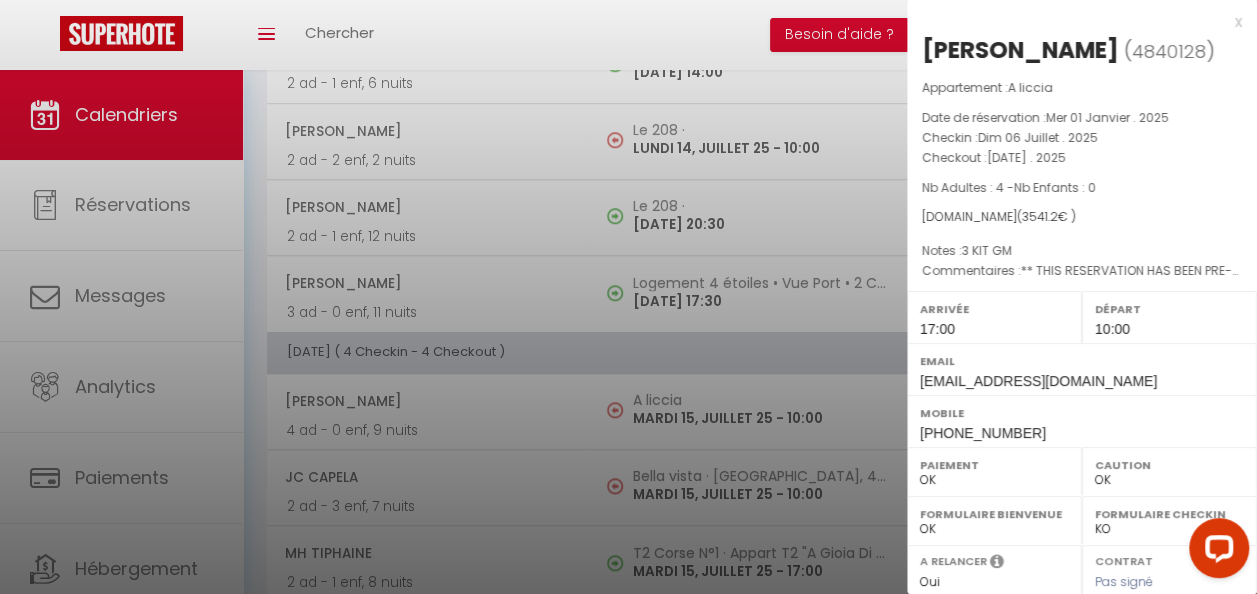 select on "41743" 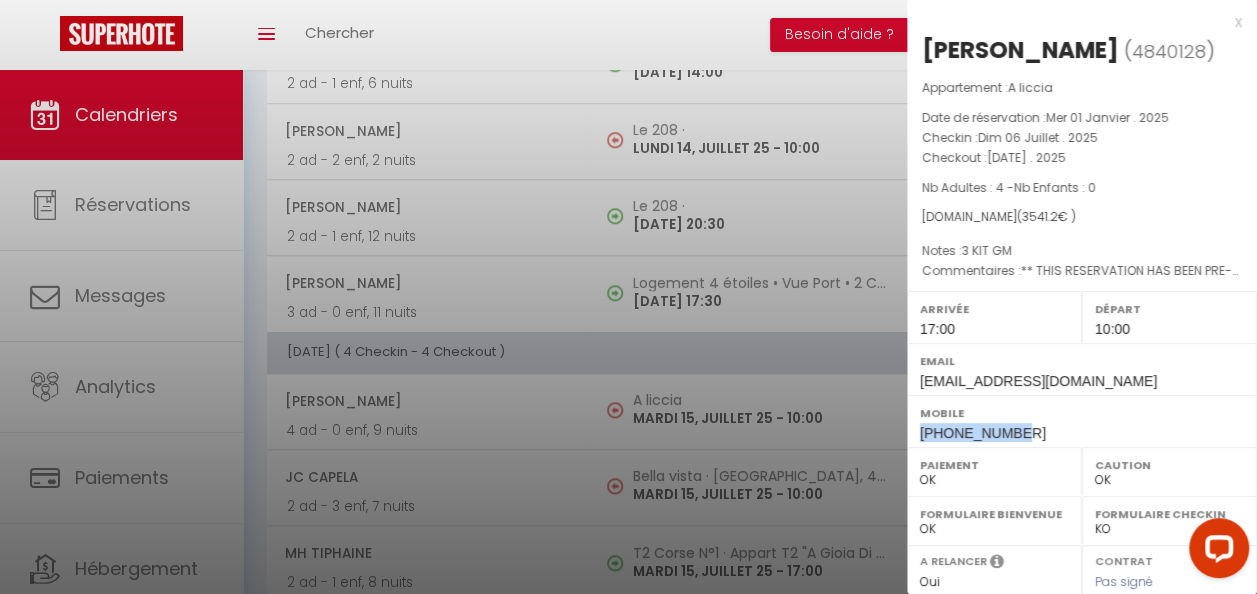 drag, startPoint x: 1023, startPoint y: 456, endPoint x: 910, endPoint y: 470, distance: 113.86395 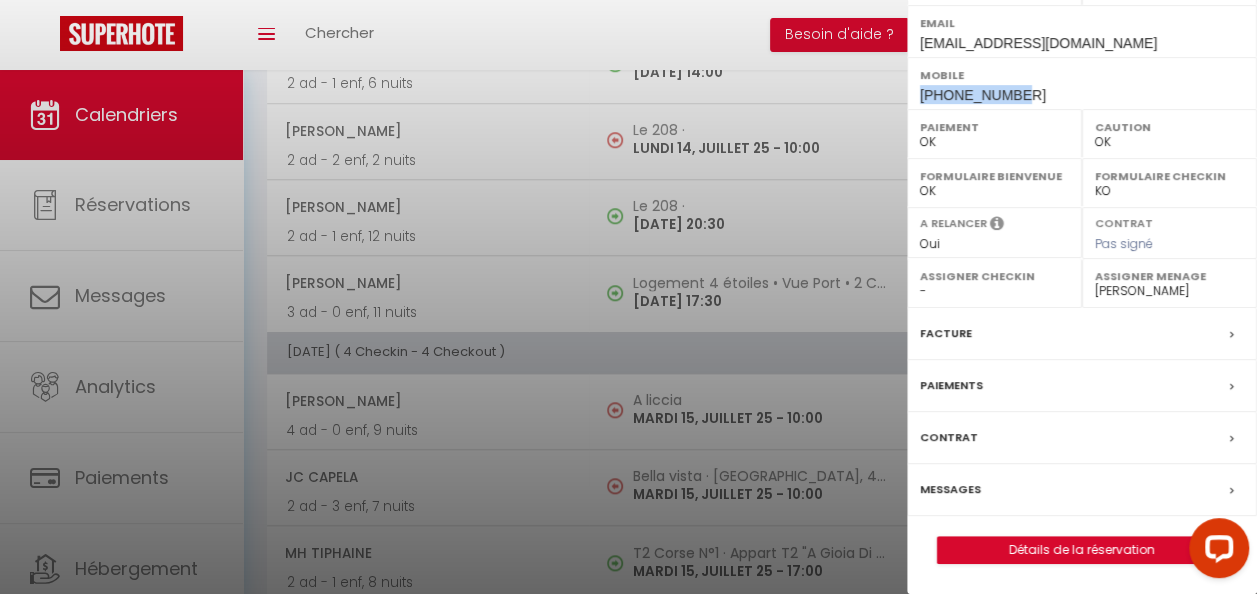 scroll, scrollTop: 365, scrollLeft: 0, axis: vertical 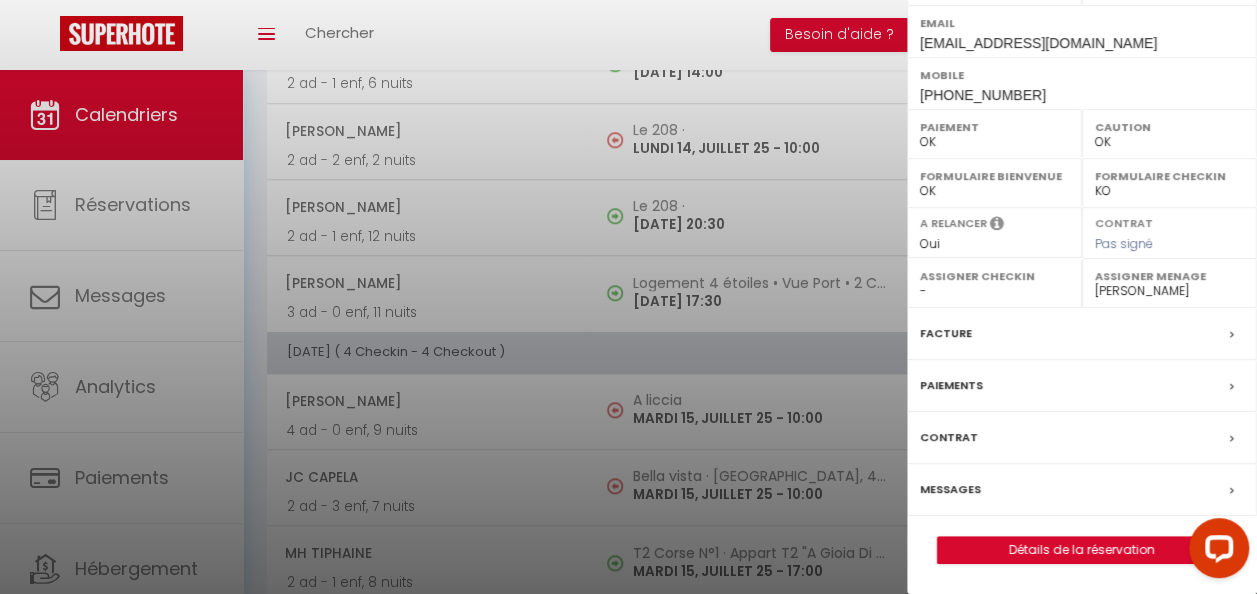click on "Messages" at bounding box center (1082, 490) 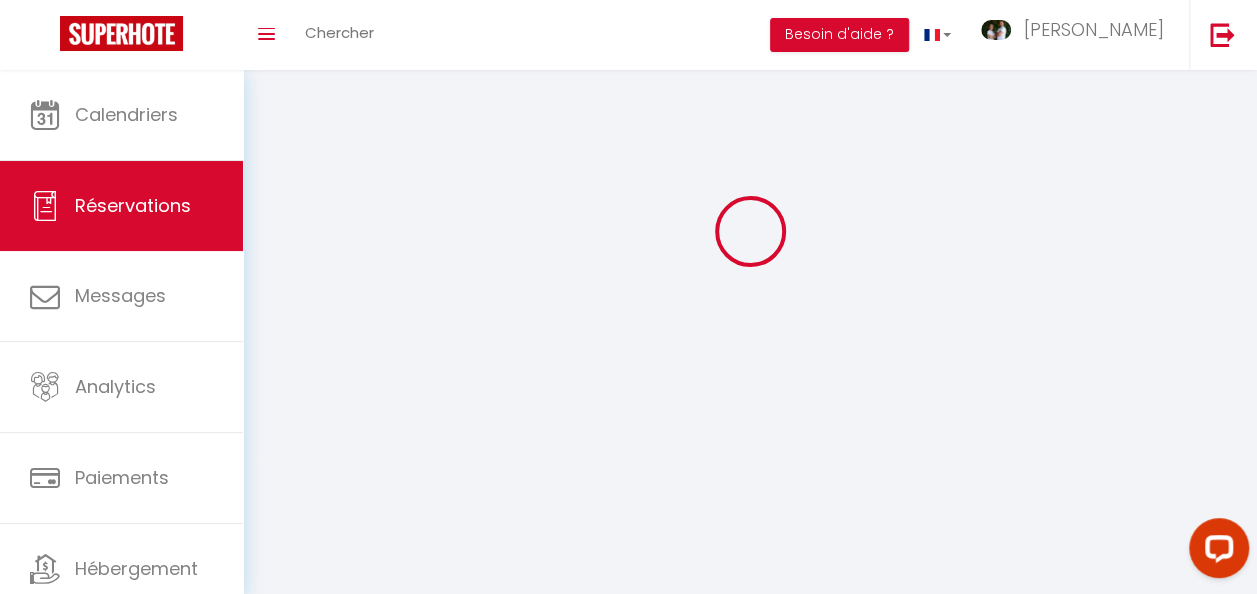 scroll, scrollTop: 0, scrollLeft: 0, axis: both 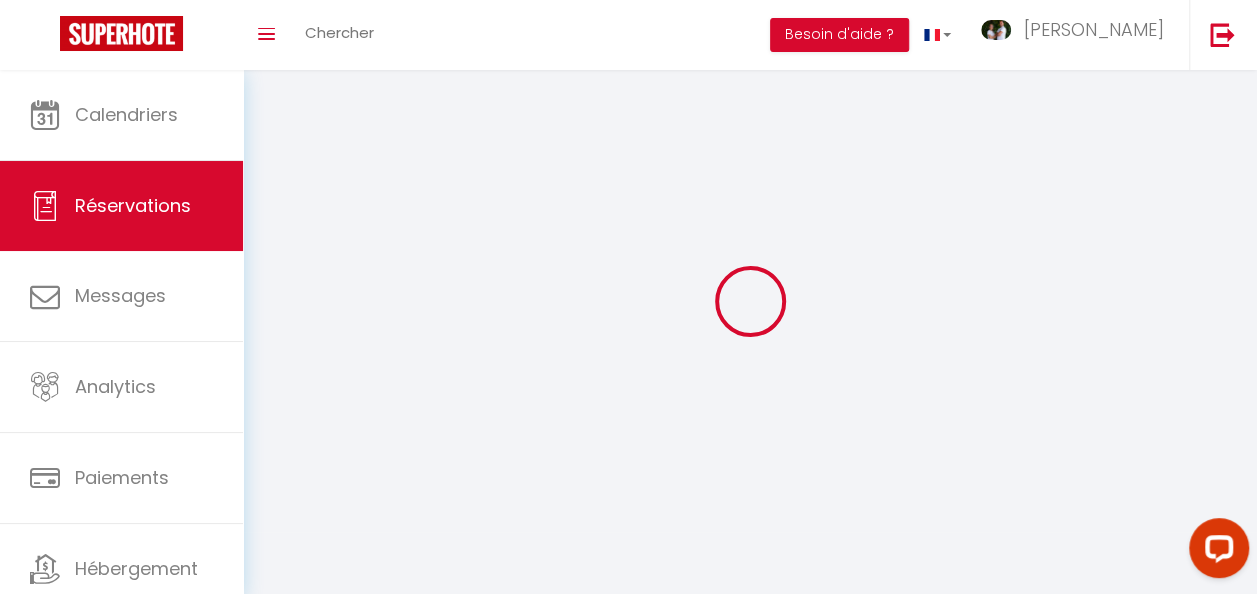 select 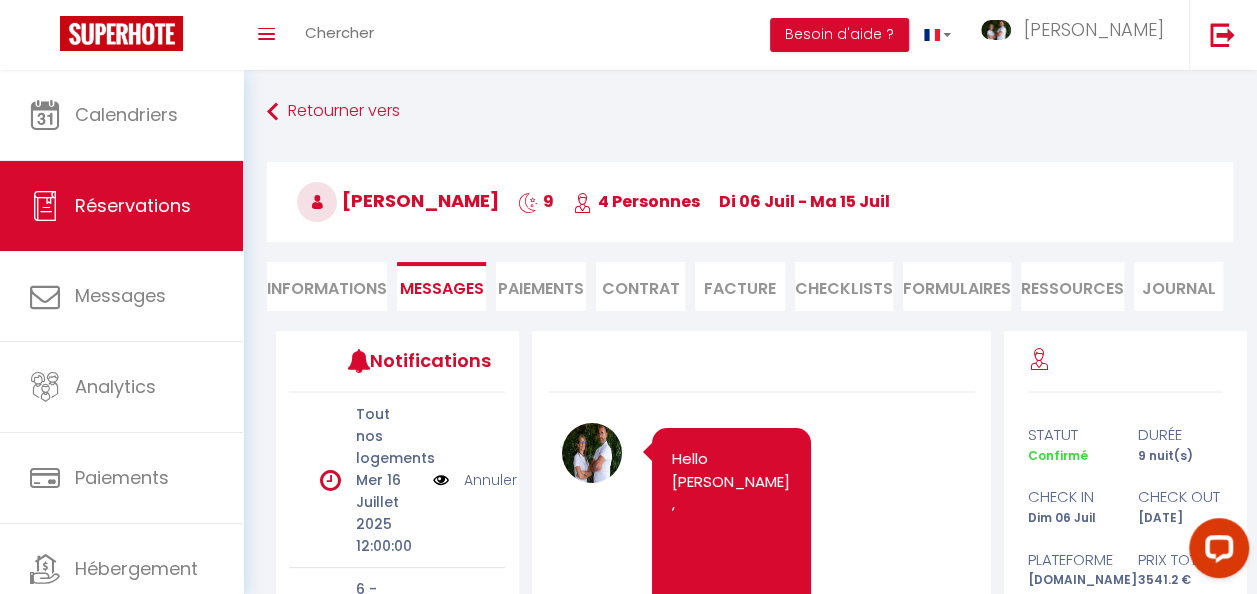 scroll, scrollTop: 0, scrollLeft: 0, axis: both 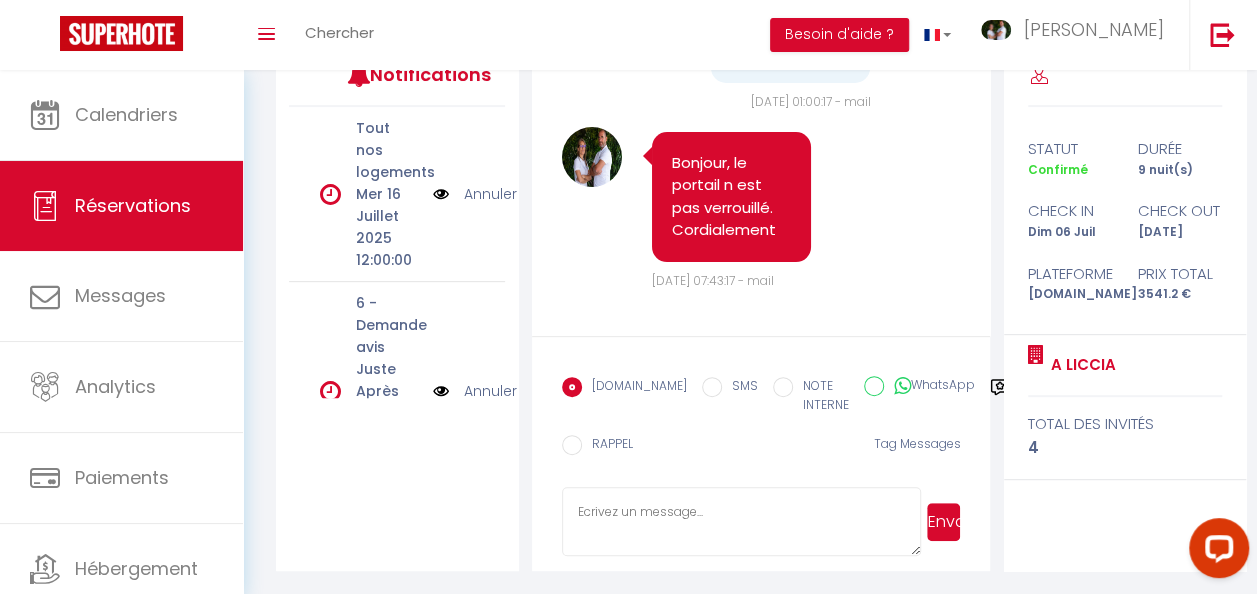 click at bounding box center (741, 522) 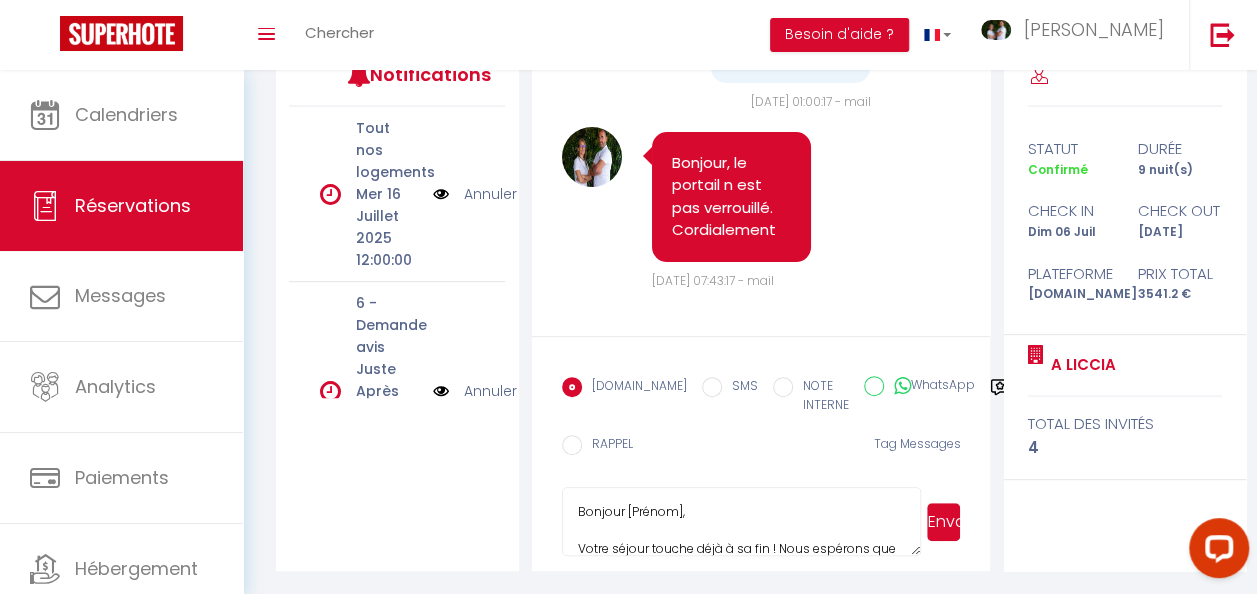 scroll, scrollTop: 285, scrollLeft: 0, axis: vertical 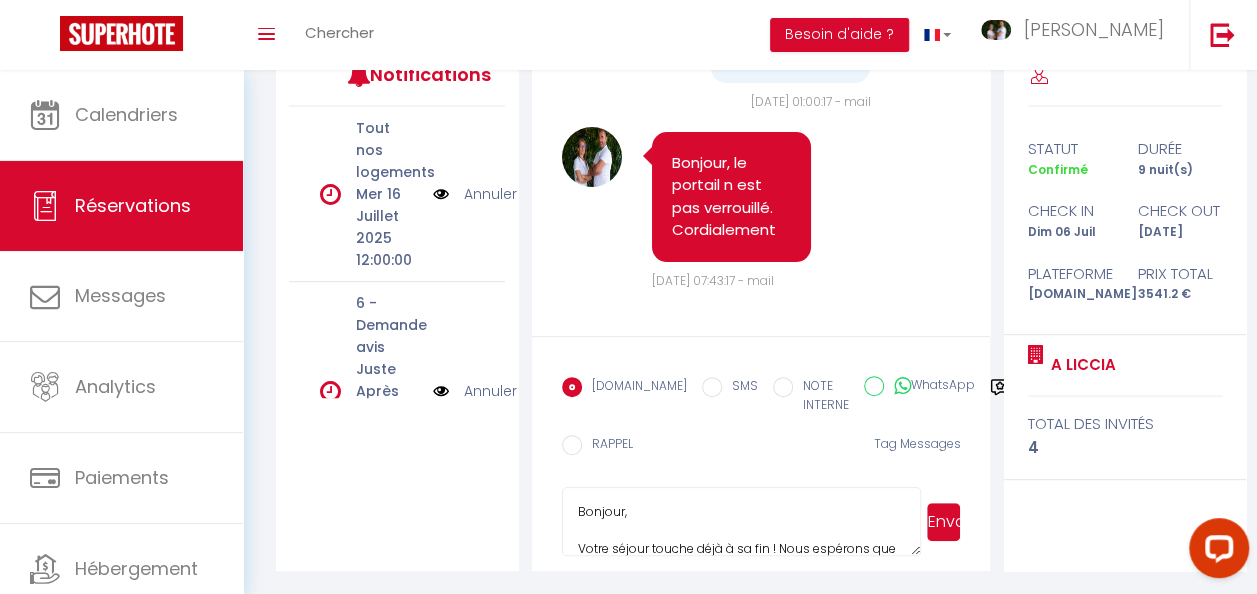 type on "Bonjour,
Votre séjour touche déjà à sa fin ! Nous espérons que vous avez passé d’excellentes vacances et que vous repartez avec de beaux souvenirs 🌞
Le check-out est prévu pour 10h demain. Pourriez-vous simplement nous indiquer à quelle heure vous pensez quitter le logement ? Cela nous aide à organiser au mieux les départs.
Si vous avez apprécié votre séjour, n’hésitez pas à nous laisser un petit commentaire sur la plateforme de réservation. Vos retours sont précieux pour nous… et pour les futurs voyageurs 😊
Très bon retour,
L’équipe de Primo Conciergerie Corse Extrême Sud" 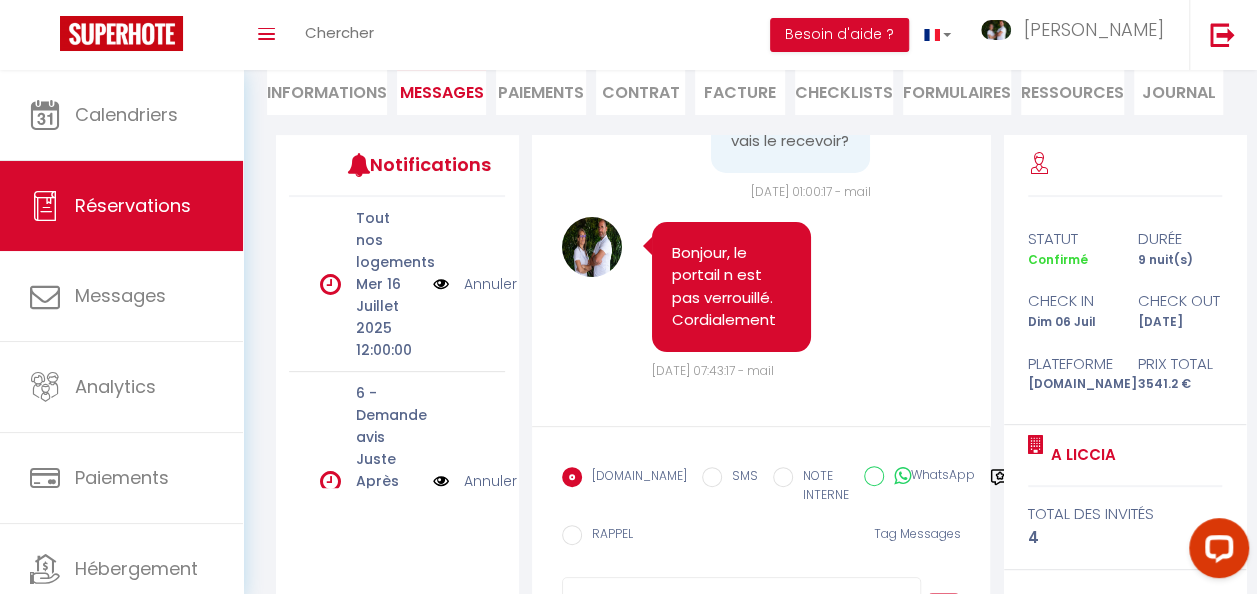 type 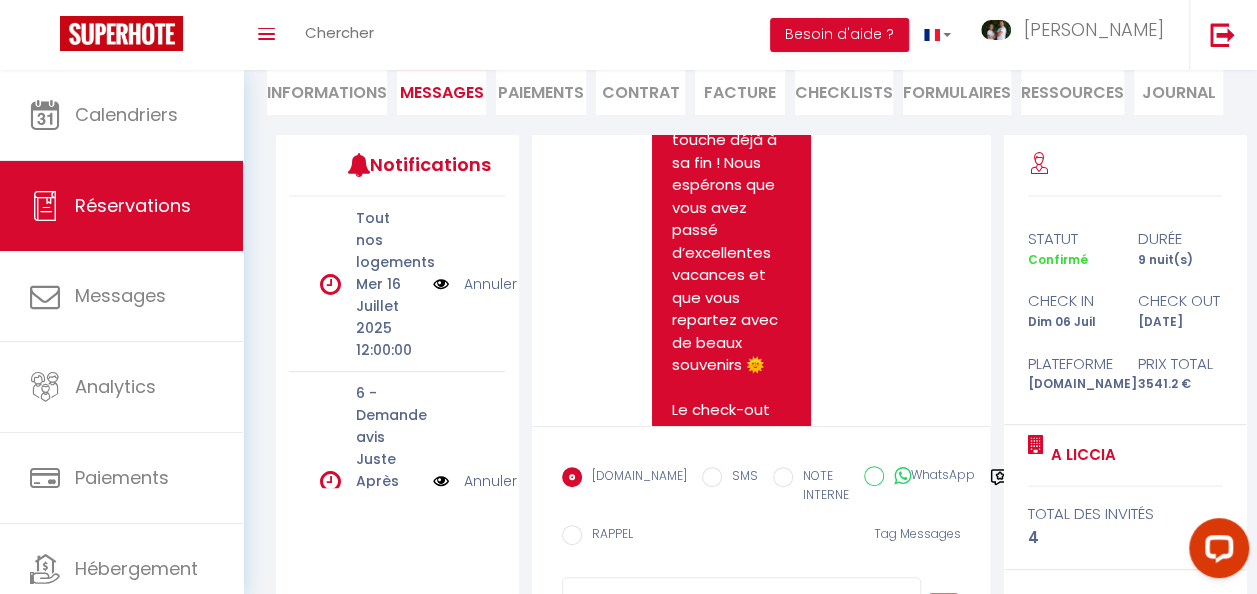 scroll, scrollTop: 286, scrollLeft: 0, axis: vertical 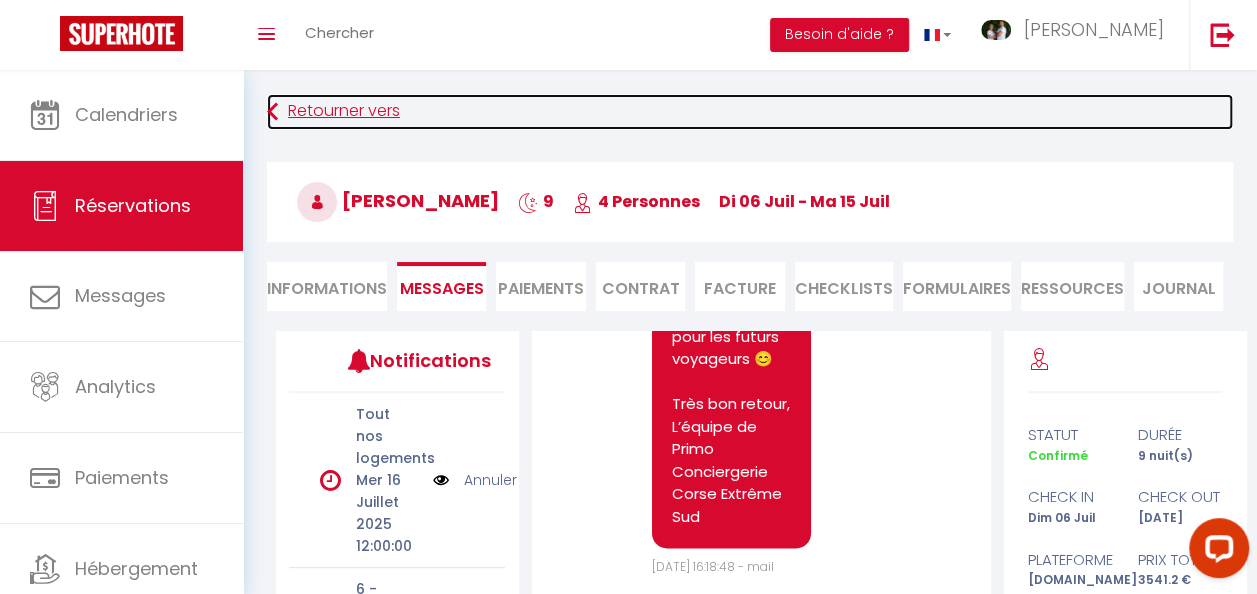 click on "Retourner vers" at bounding box center (750, 112) 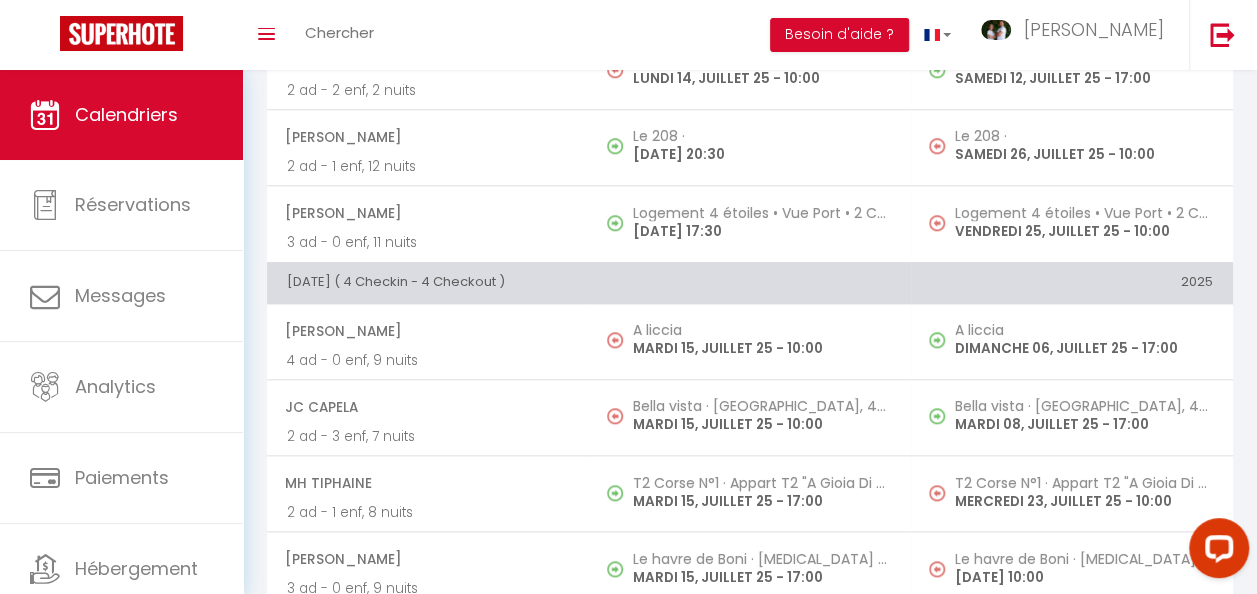 scroll, scrollTop: 970, scrollLeft: 0, axis: vertical 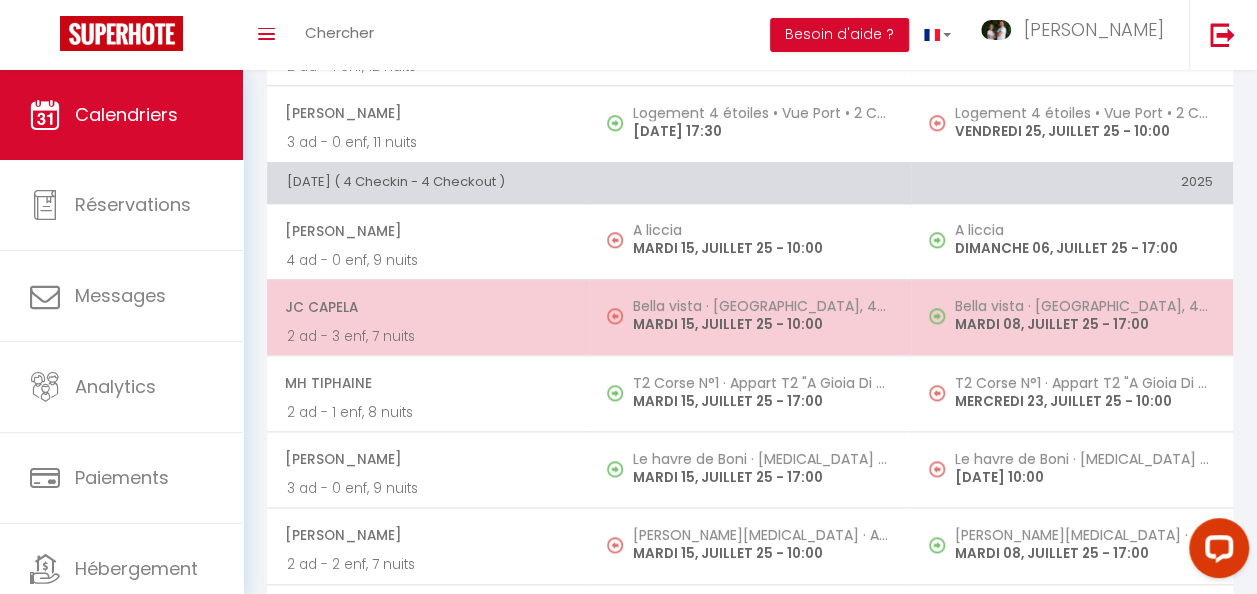 click on "2 ad - 3 enf, 7 nuits" at bounding box center [428, 336] 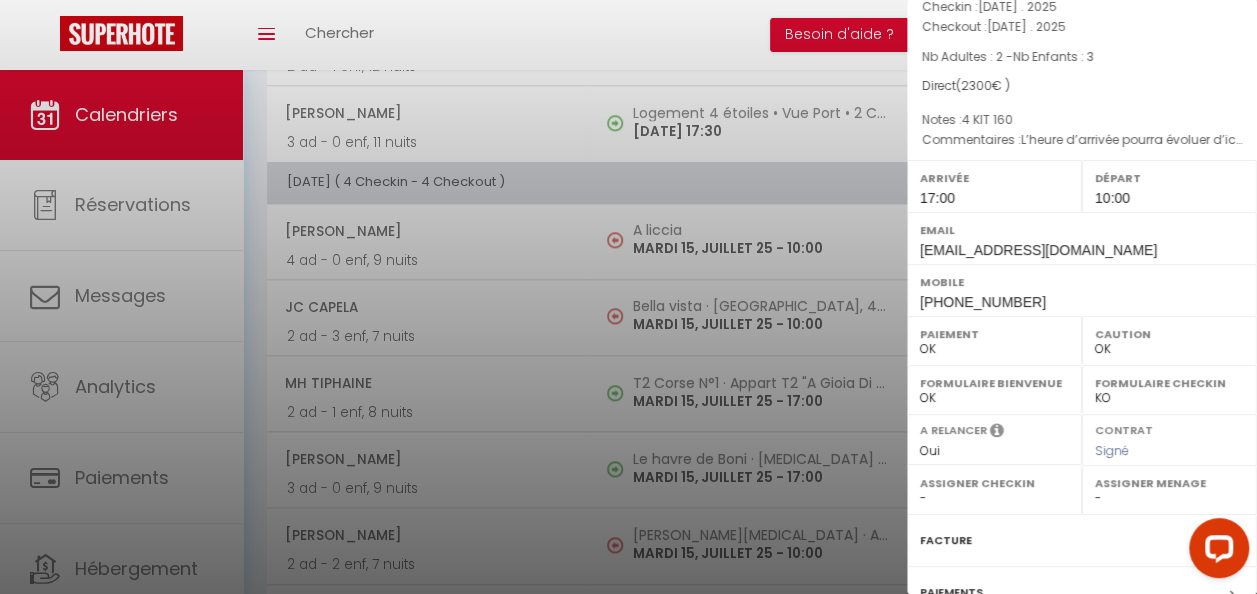 select on "41741" 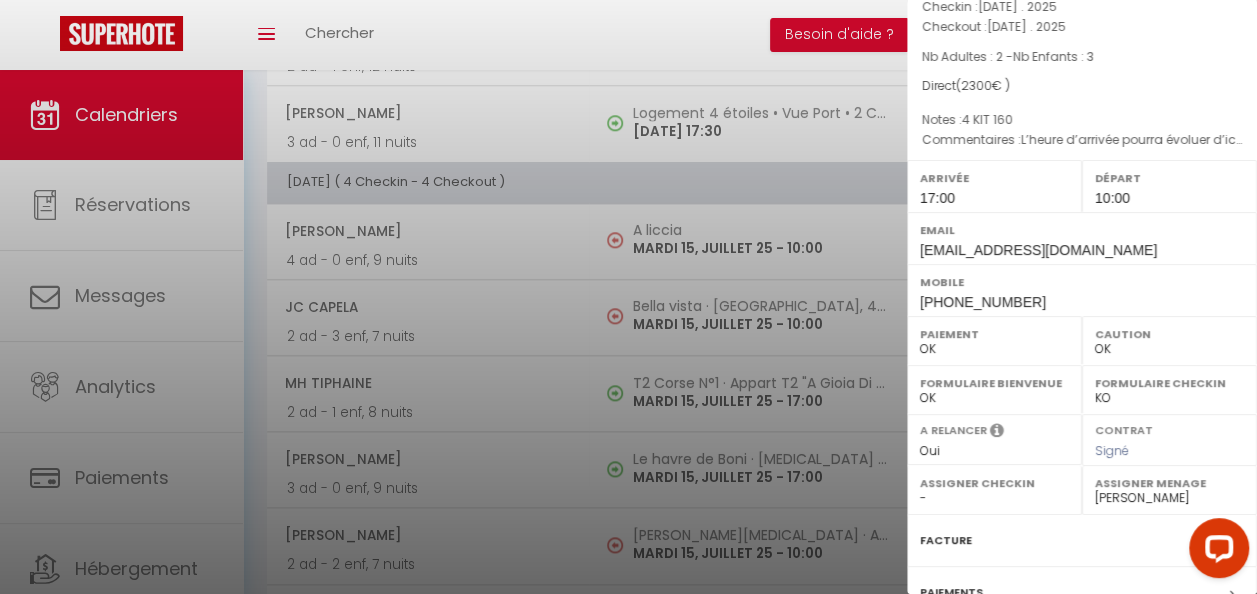 scroll, scrollTop: 353, scrollLeft: 0, axis: vertical 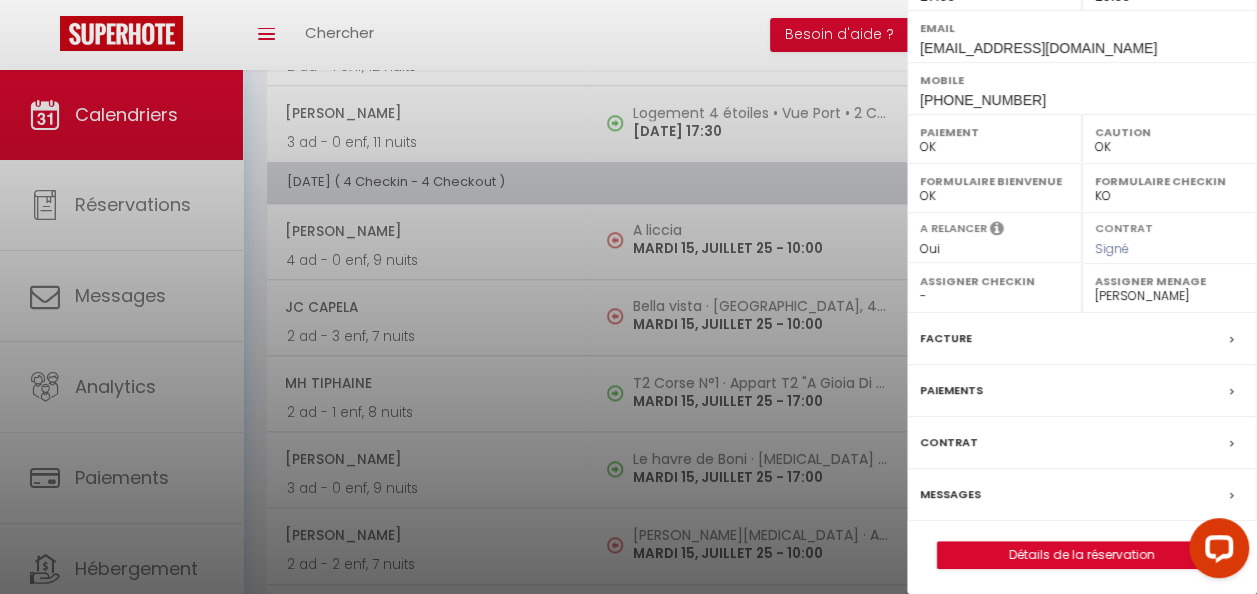 click on "Messages" at bounding box center [1082, 495] 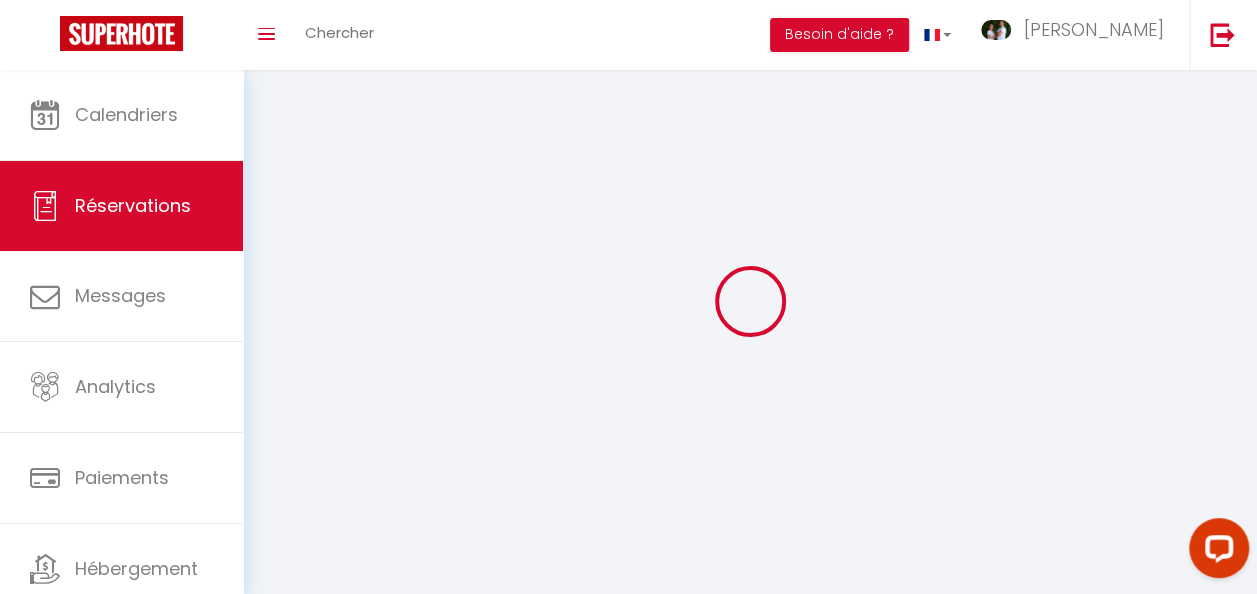 select 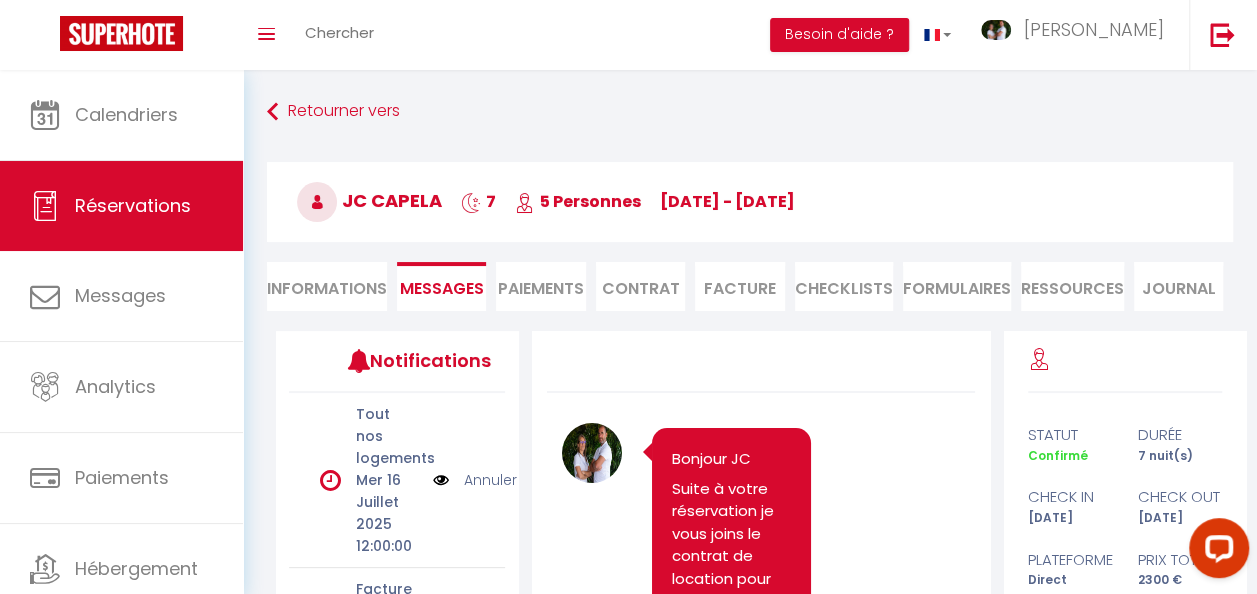 scroll, scrollTop: 16969, scrollLeft: 0, axis: vertical 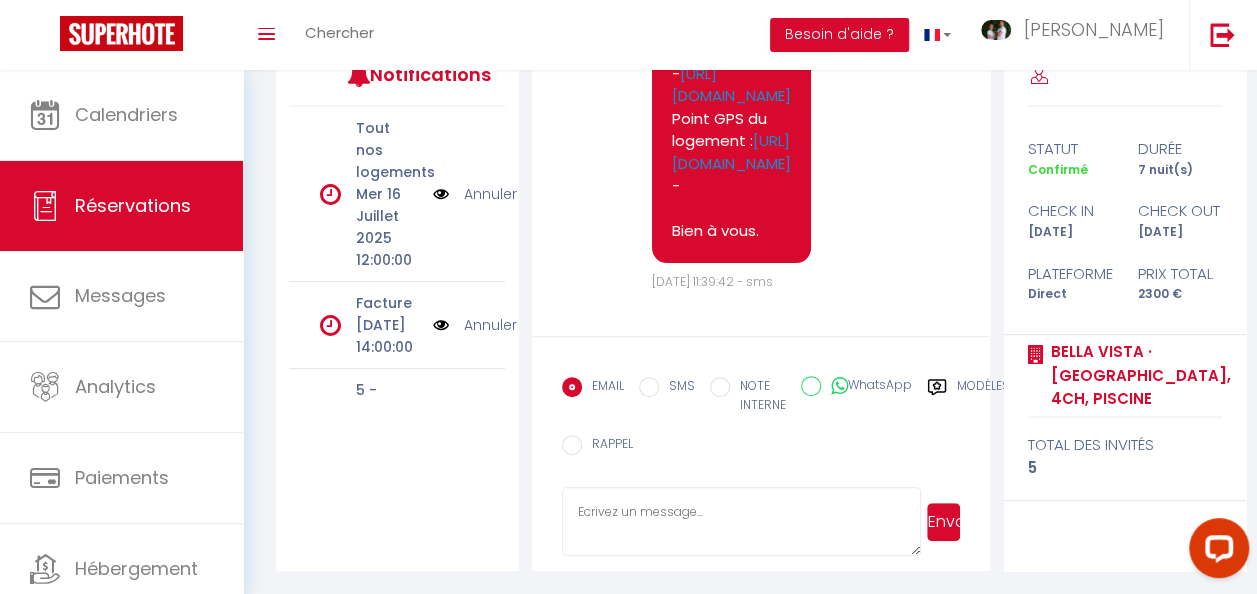 paste on "Bonjour [Prénom],
Votre séjour touche déjà à sa fin ! Nous espérons que vous avez passé d’excellentes vacances et que vous repartez avec de beaux souvenirs 🌞
Le check-out est prévu pour 10h demain. Pourriez-vous simplement nous indiquer à quelle heure vous pensez quitter le logement ? Cela nous aide à organiser au mieux les départs.
Si vous avez apprécié votre séjour, n’hésitez pas à nous laisser un petit commentaire sur la plateforme de réservation. Vos retours sont précieux pour nous… et pour les futurs voyageurs 😊
Très bon retour,
L’équipe de Primo Conciergerie Corse Extrême Sud" 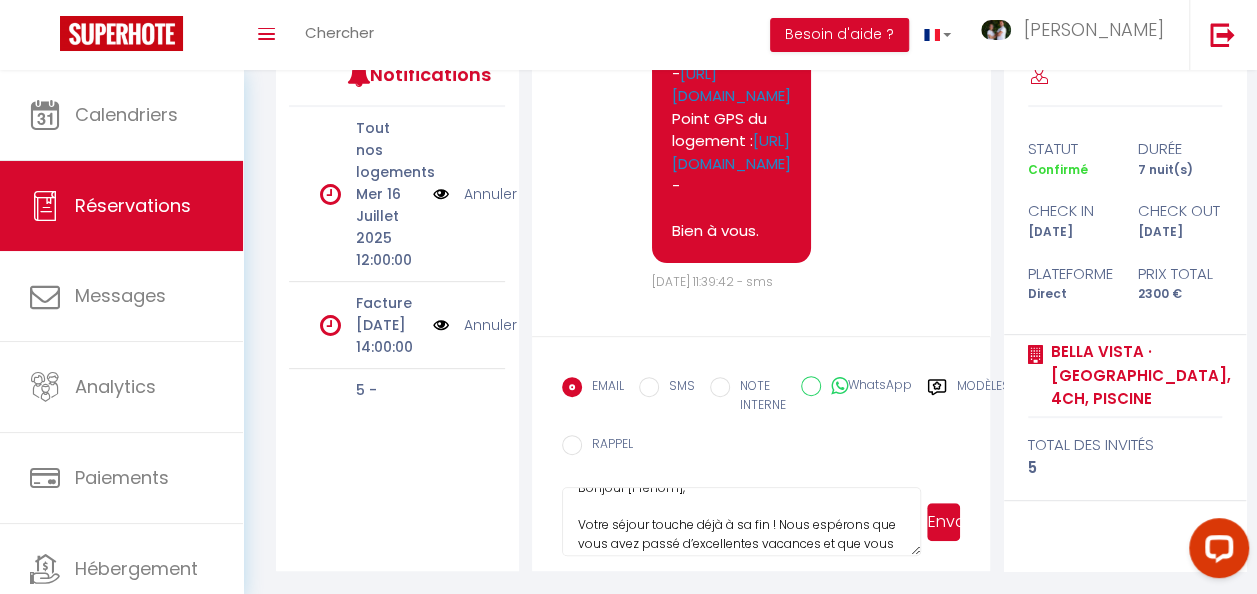 scroll, scrollTop: 0, scrollLeft: 0, axis: both 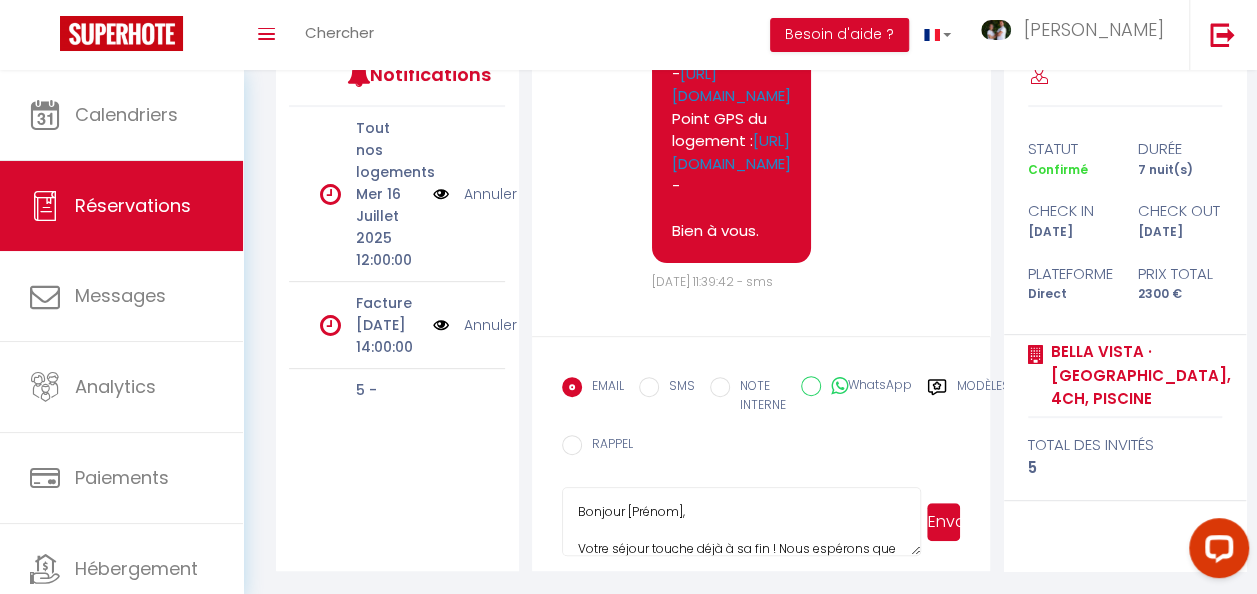 click on "Bonjour [Prénom],
Votre séjour touche déjà à sa fin ! Nous espérons que vous avez passé d’excellentes vacances et que vous repartez avec de beaux souvenirs 🌞
Le check-out est prévu pour 10h demain. Pourriez-vous simplement nous indiquer à quelle heure vous pensez quitter le logement ? Cela nous aide à organiser au mieux les départs.
Si vous avez apprécié votre séjour, n’hésitez pas à nous laisser un petit commentaire sur la plateforme de réservation. Vos retours sont précieux pour nous… et pour les futurs voyageurs 😊
Très bon retour,
L’équipe de Primo Conciergerie Corse Extrême Sud" at bounding box center [741, 522] 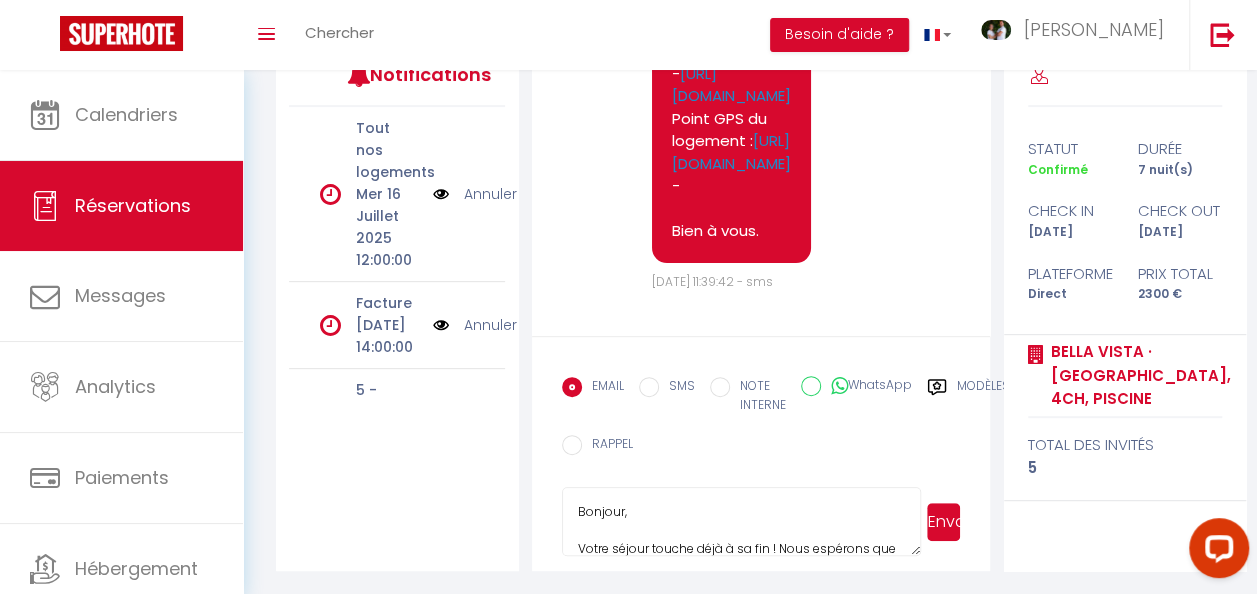 type on "Bonjour,
Votre séjour touche déjà à sa fin ! Nous espérons que vous avez passé d’excellentes vacances et que vous repartez avec de beaux souvenirs 🌞
Le check-out est prévu pour 10h demain. Pourriez-vous simplement nous indiquer à quelle heure vous pensez quitter le logement ? Cela nous aide à organiser au mieux les départs.
Si vous avez apprécié votre séjour, n’hésitez pas à nous laisser un petit commentaire sur la plateforme de réservation. Vos retours sont précieux pour nous… et pour les futurs voyageurs 😊
Très bon retour,
L’équipe de Primo Conciergerie Corse Extrême Sud" 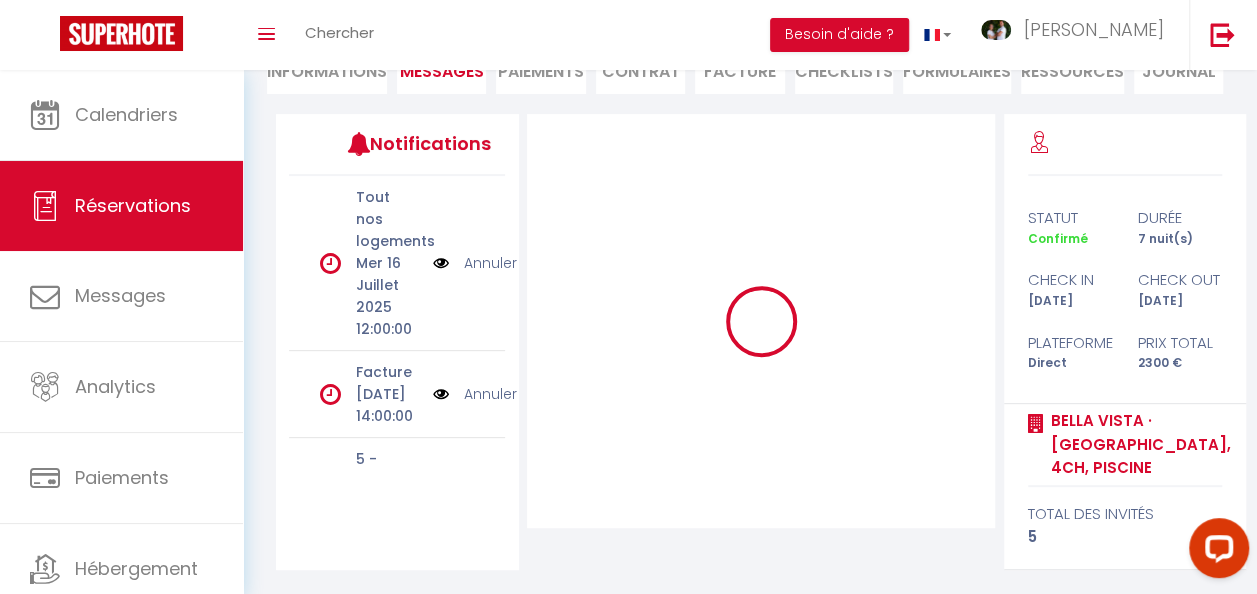 scroll, scrollTop: 216, scrollLeft: 0, axis: vertical 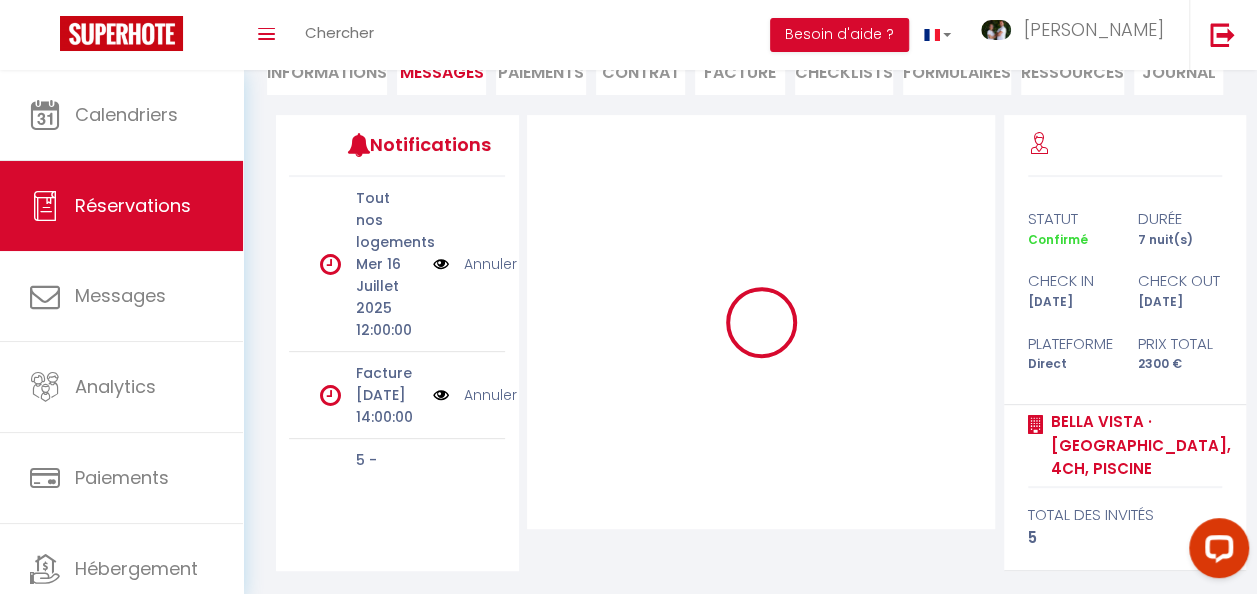 type 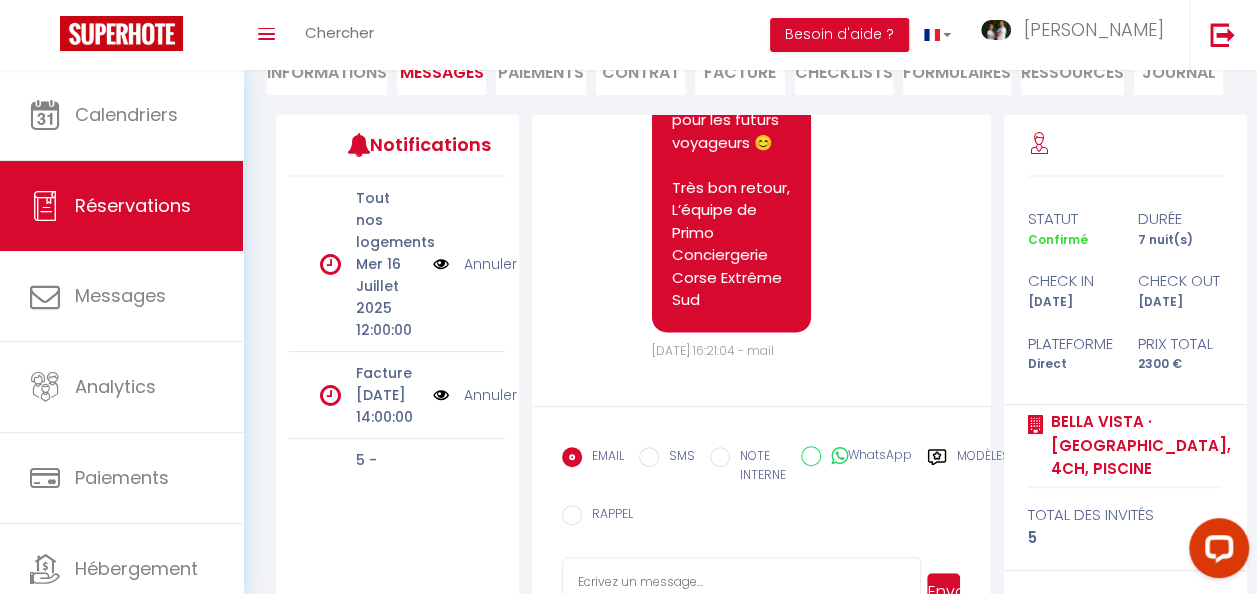 scroll, scrollTop: 16569, scrollLeft: 0, axis: vertical 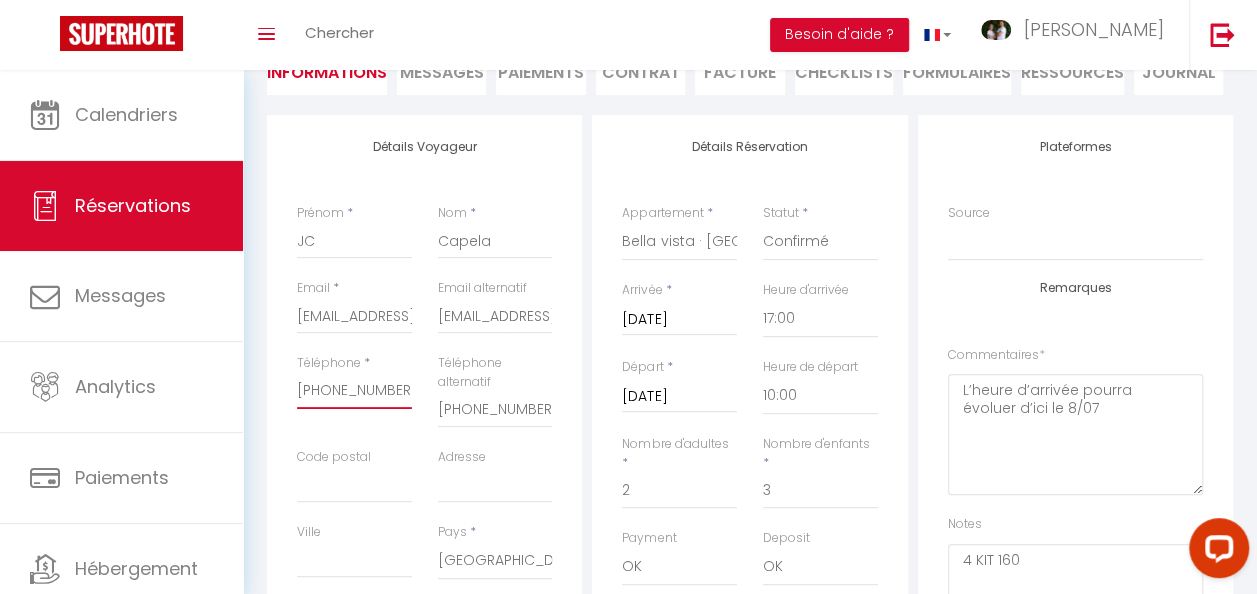 drag, startPoint x: 297, startPoint y: 388, endPoint x: 438, endPoint y: 383, distance: 141.08862 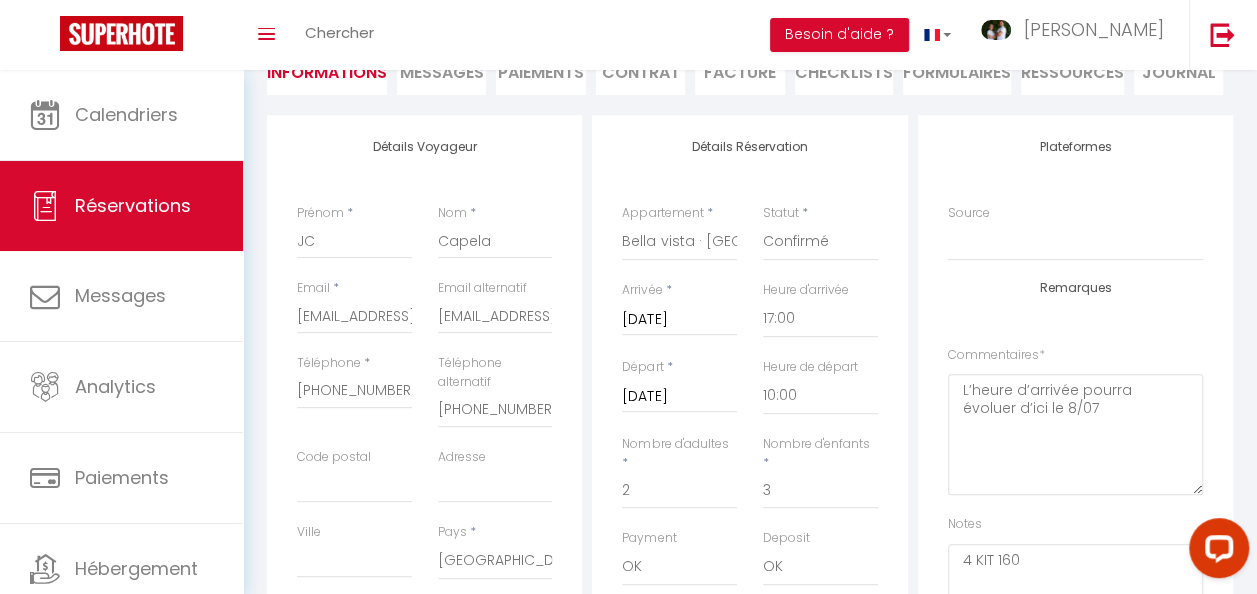 checkbox on "false" 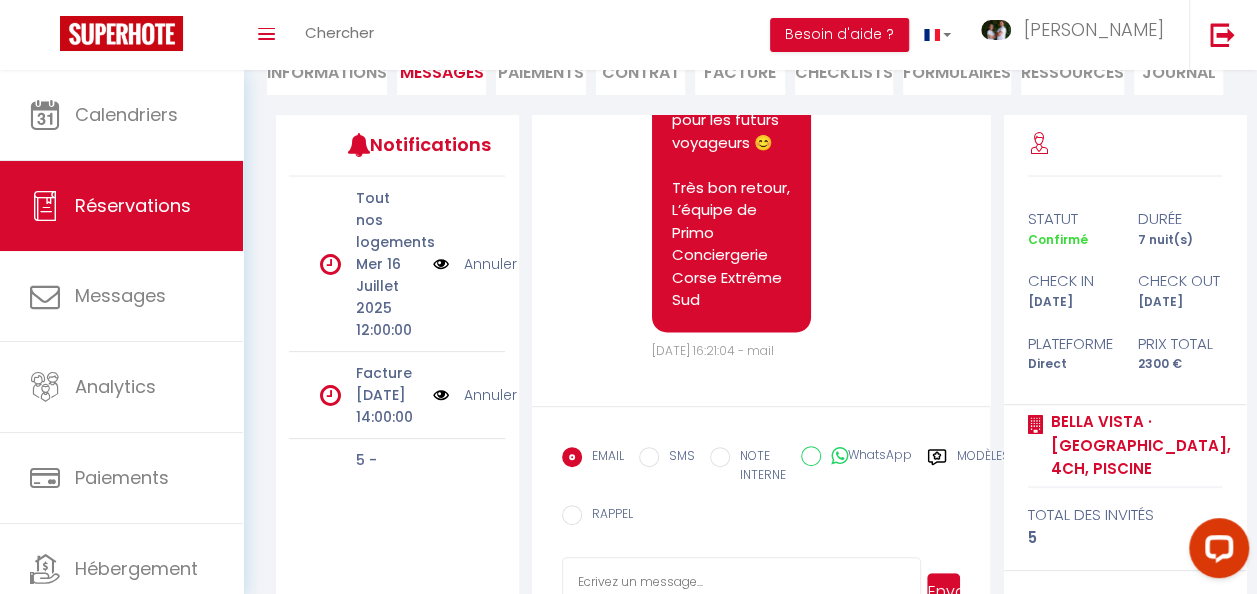 scroll, scrollTop: 18250, scrollLeft: 0, axis: vertical 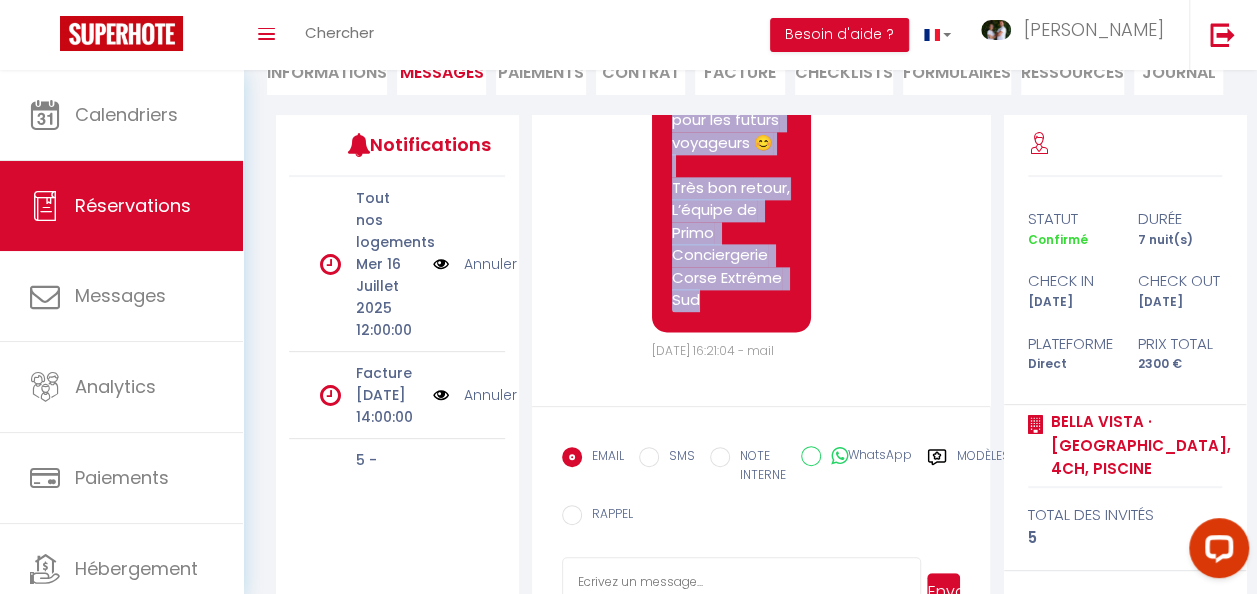 drag, startPoint x: 732, startPoint y: 308, endPoint x: 656, endPoint y: 202, distance: 130.43005 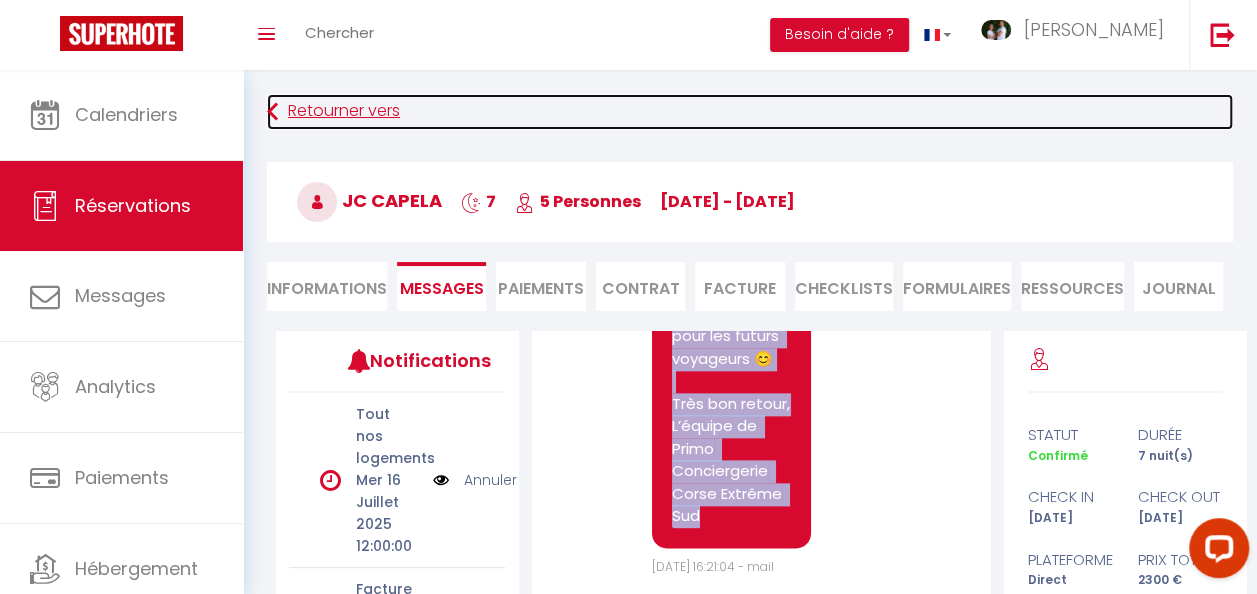 click on "Retourner vers" at bounding box center [750, 112] 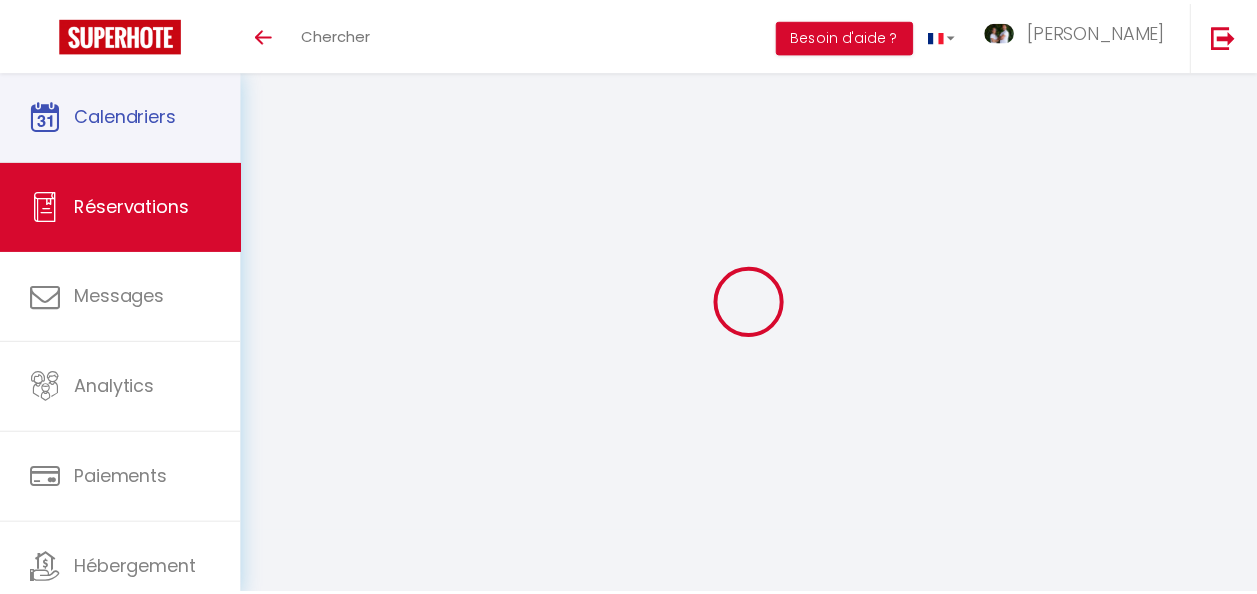scroll, scrollTop: 0, scrollLeft: 0, axis: both 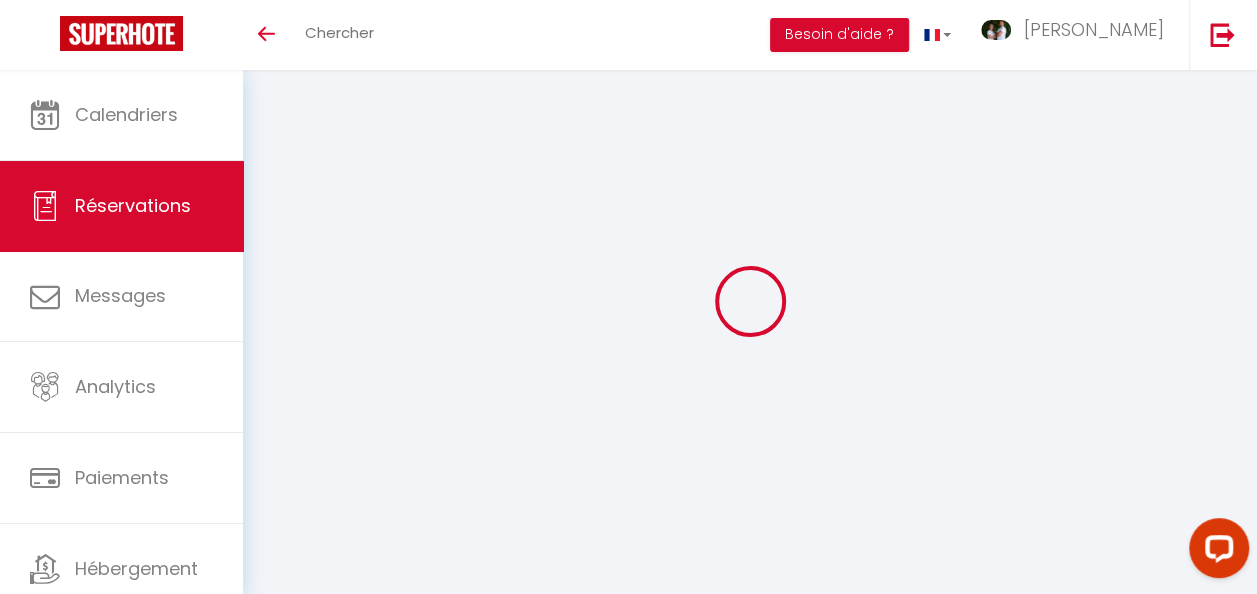 type on "JC" 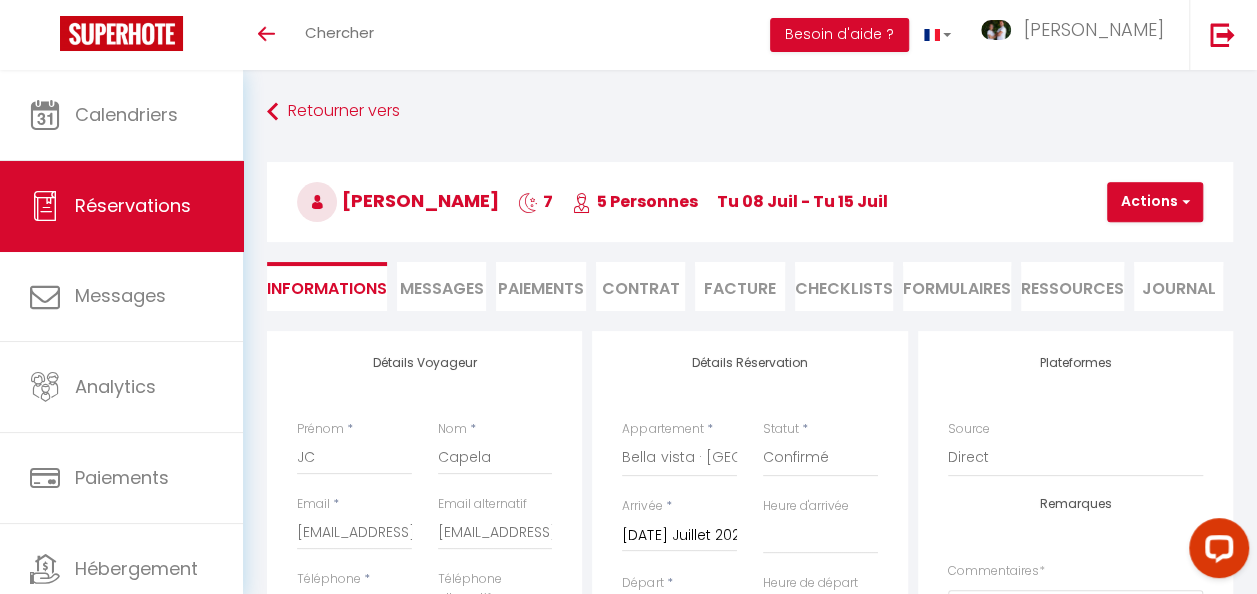 type on "150" 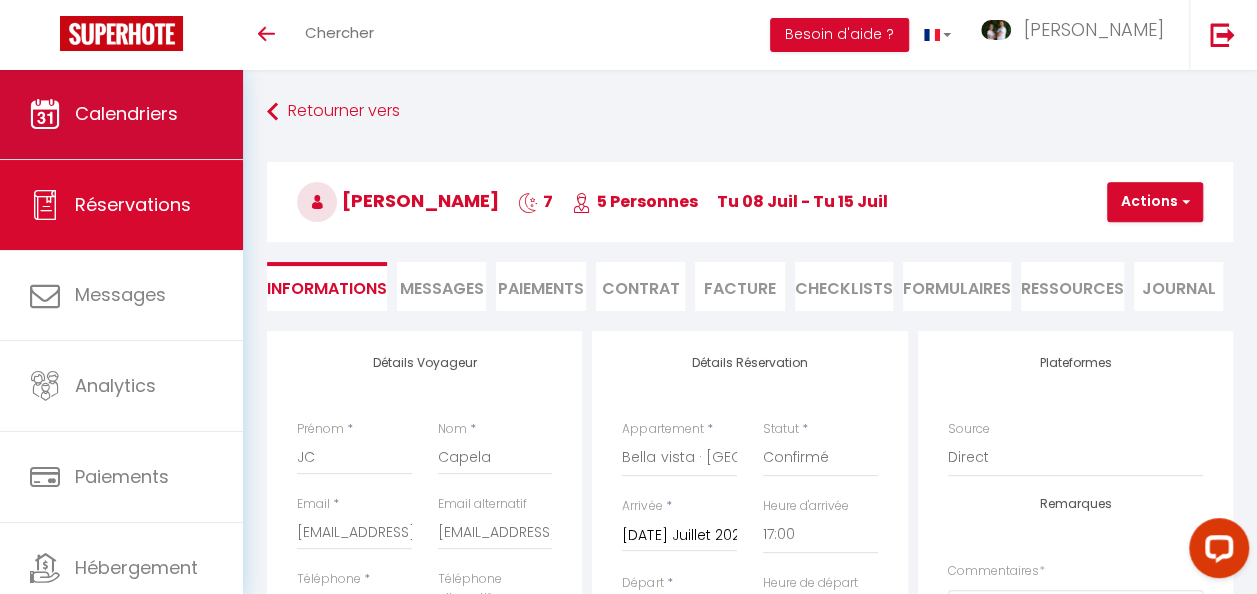 click on "Calendriers" at bounding box center [126, 113] 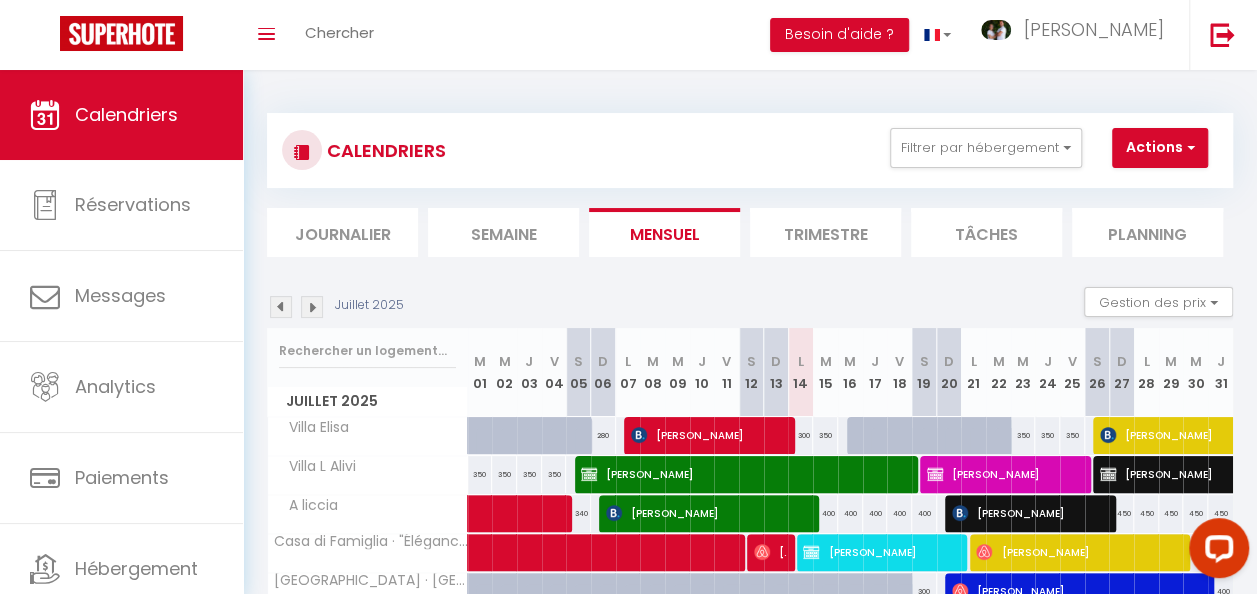 click on "Journalier" at bounding box center [342, 232] 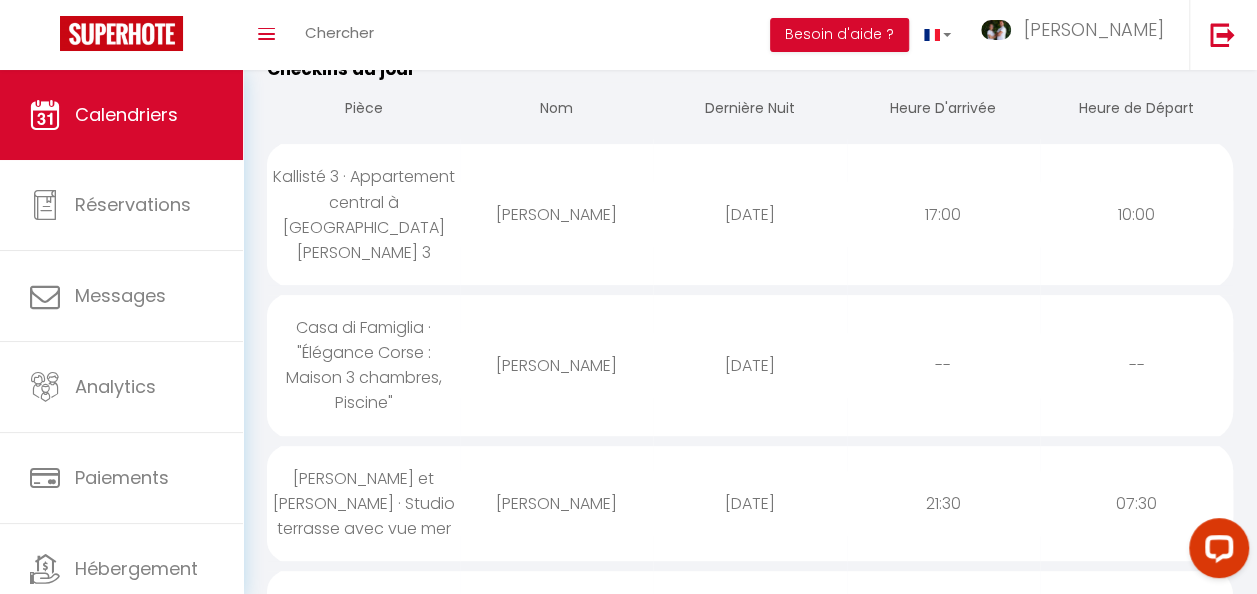 scroll, scrollTop: 0, scrollLeft: 0, axis: both 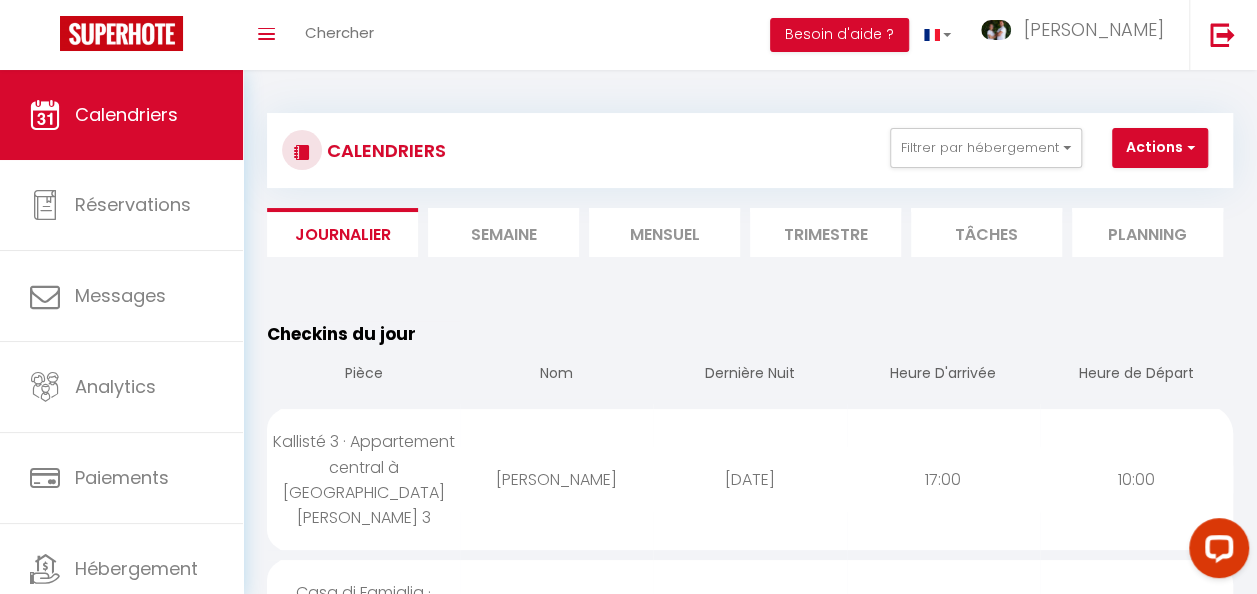 click on "Semaine" at bounding box center [503, 232] 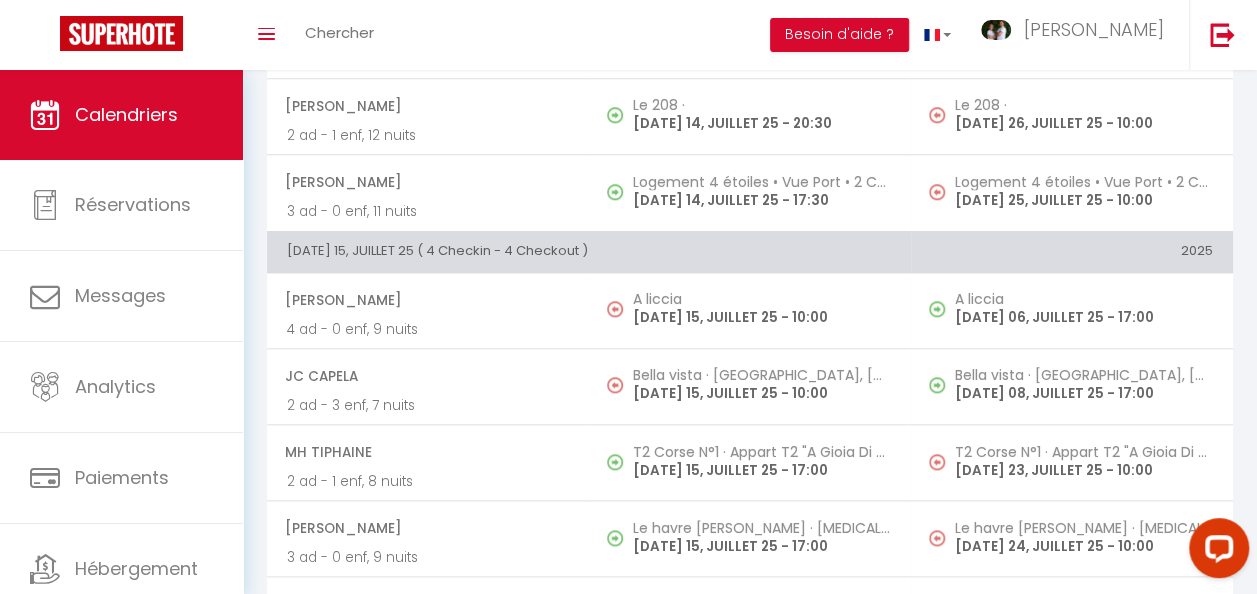 scroll, scrollTop: 1100, scrollLeft: 0, axis: vertical 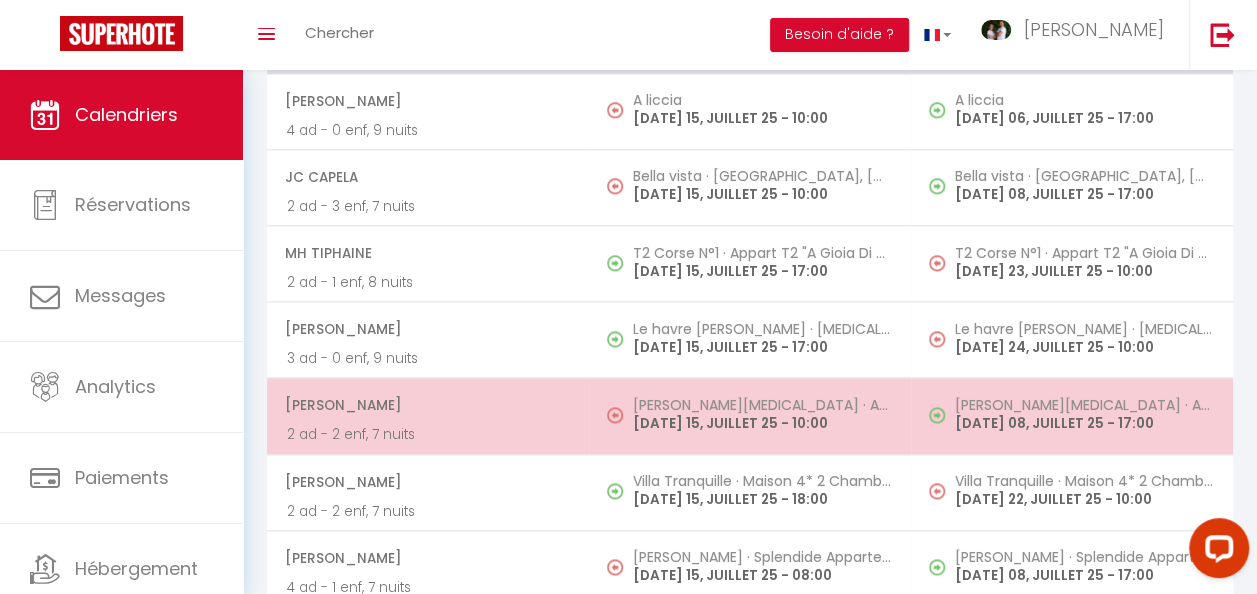 click on "2 ad - 2 enf, 7 nuits" at bounding box center (428, 434) 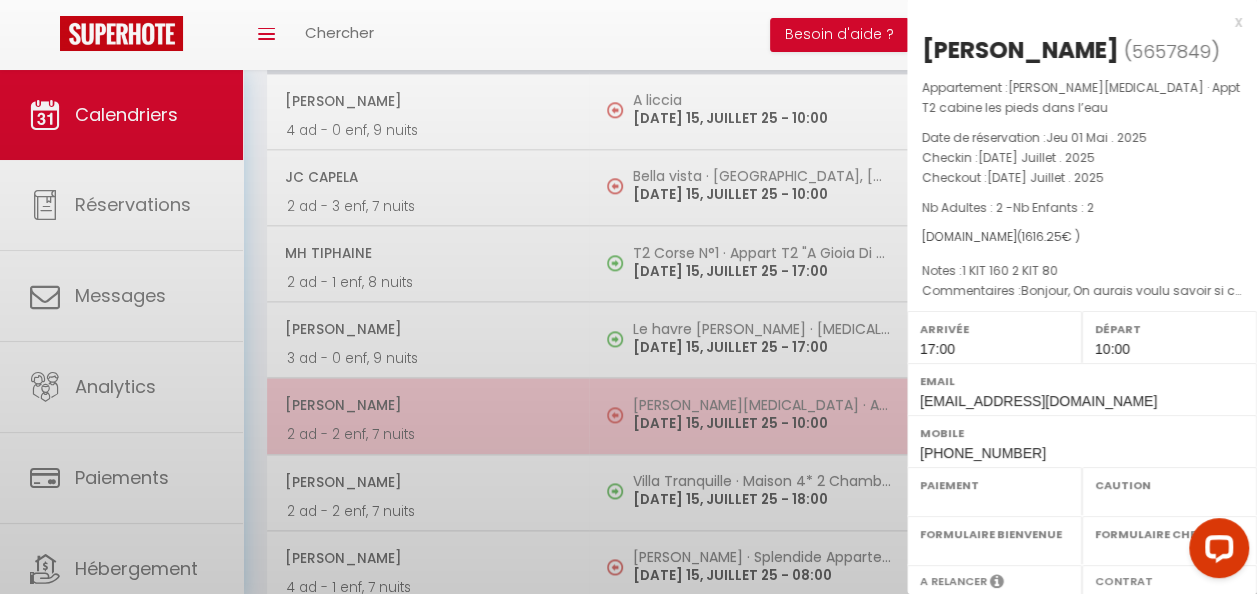 select on "OK" 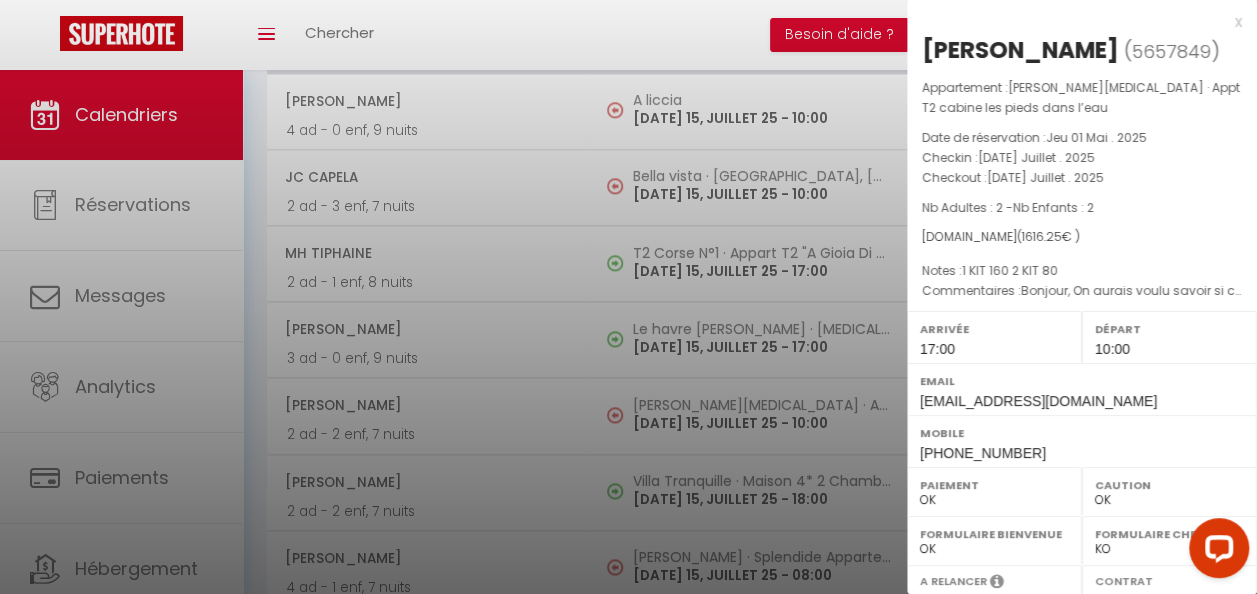 select on "41741" 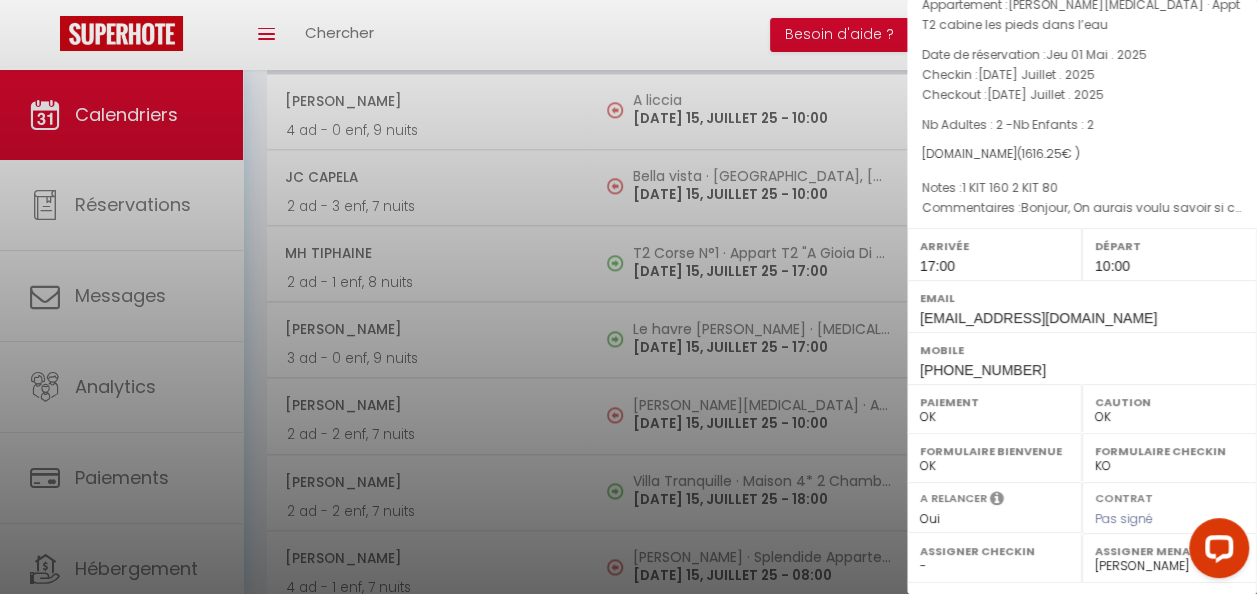 scroll, scrollTop: 100, scrollLeft: 0, axis: vertical 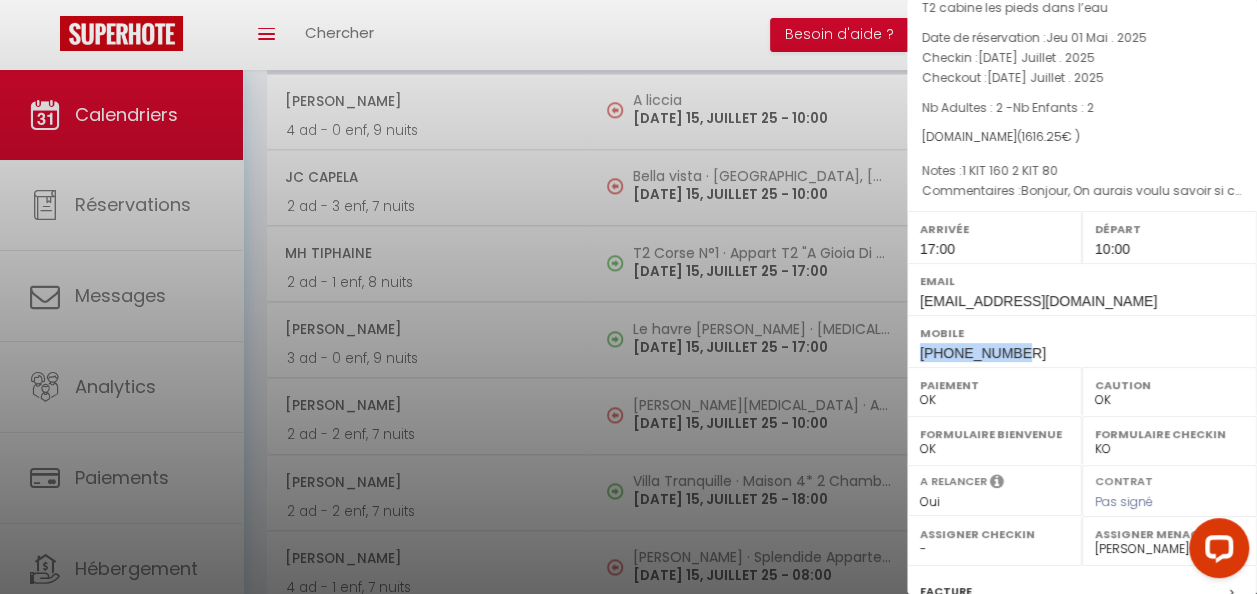 drag, startPoint x: 1016, startPoint y: 347, endPoint x: 918, endPoint y: 353, distance: 98.1835 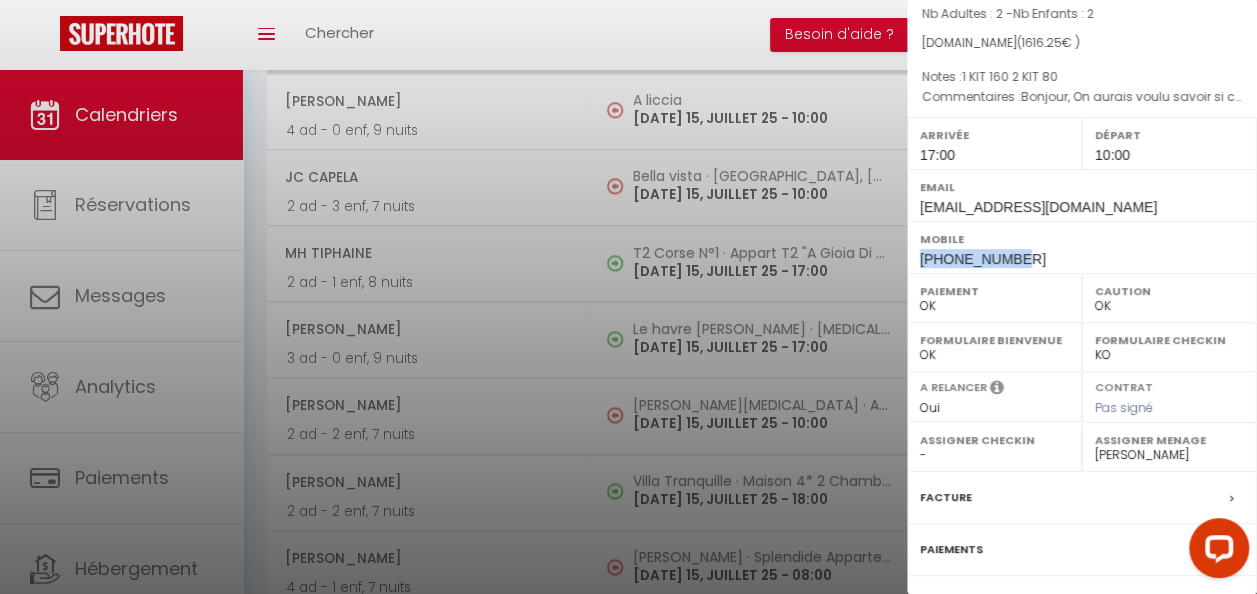 scroll, scrollTop: 353, scrollLeft: 0, axis: vertical 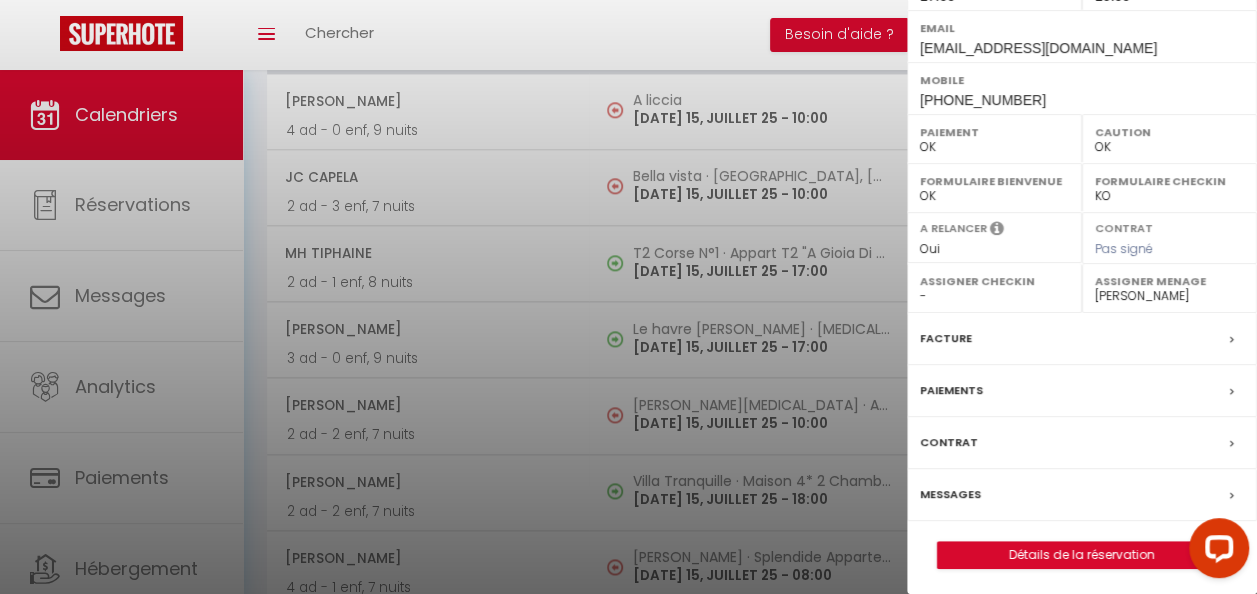 drag, startPoint x: 976, startPoint y: 495, endPoint x: 889, endPoint y: 564, distance: 111.040535 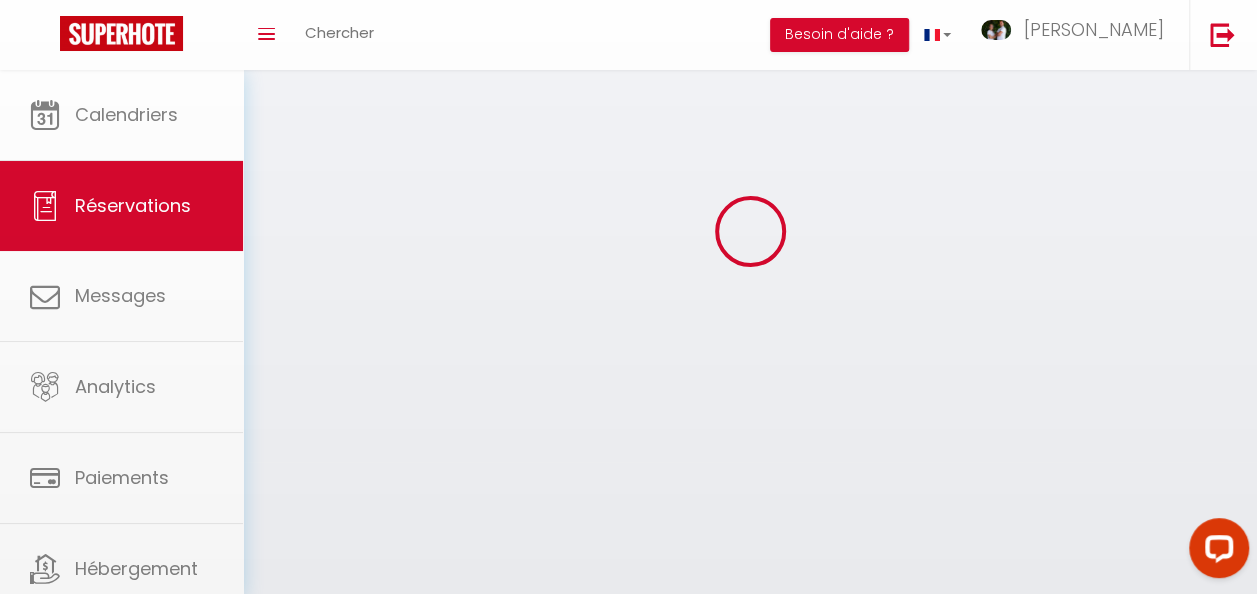 scroll, scrollTop: 0, scrollLeft: 0, axis: both 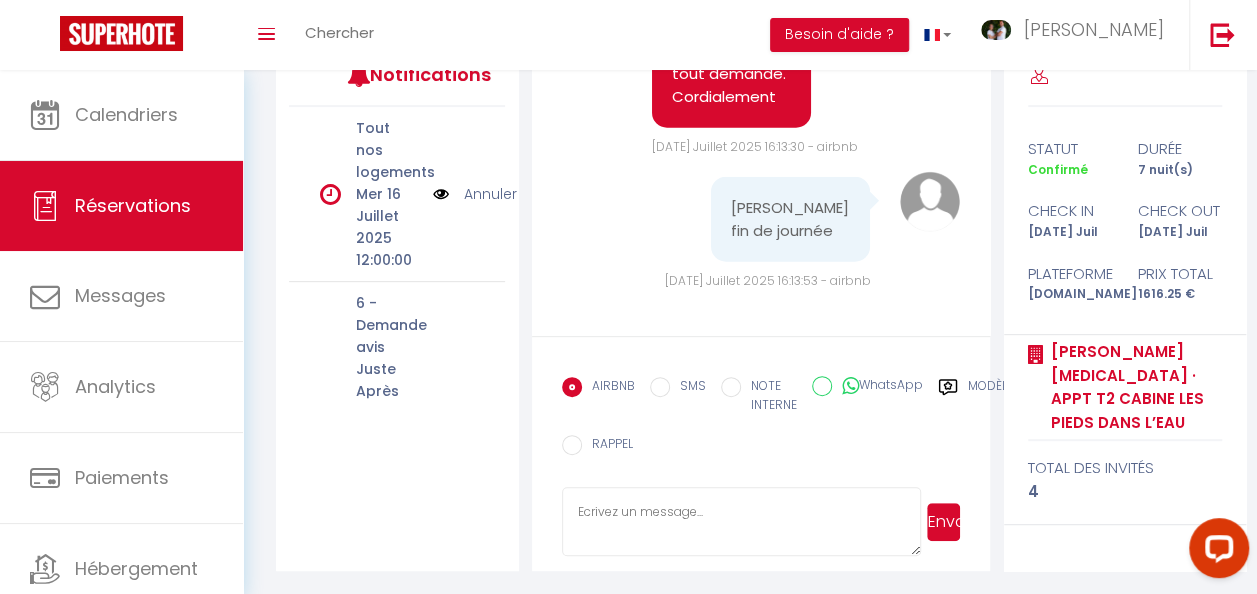 paste on "Bonjour,
Votre séjour touche déjà à sa fin ! Nous espérons que vous avez passé d’excellentes vacances et que vous repartez avec de beaux souvenirs 🌞
Le check-out est prévu pour 10h demain. Pourriez-vous simplement nous indiquer à quelle heure vous pensez quitter le logement ? Cela nous aide à organiser au mieux les départs.
Si vous avez apprécié votre séjour, n’hésitez pas à nous laisser un petit commentaire sur la plateforme de réservation. Vos retours sont précieux pour nous… et pour les futurs voyageurs 😊
Très bon retour,
L’équipe de Primo Conciergerie Corse Extrême Sud" 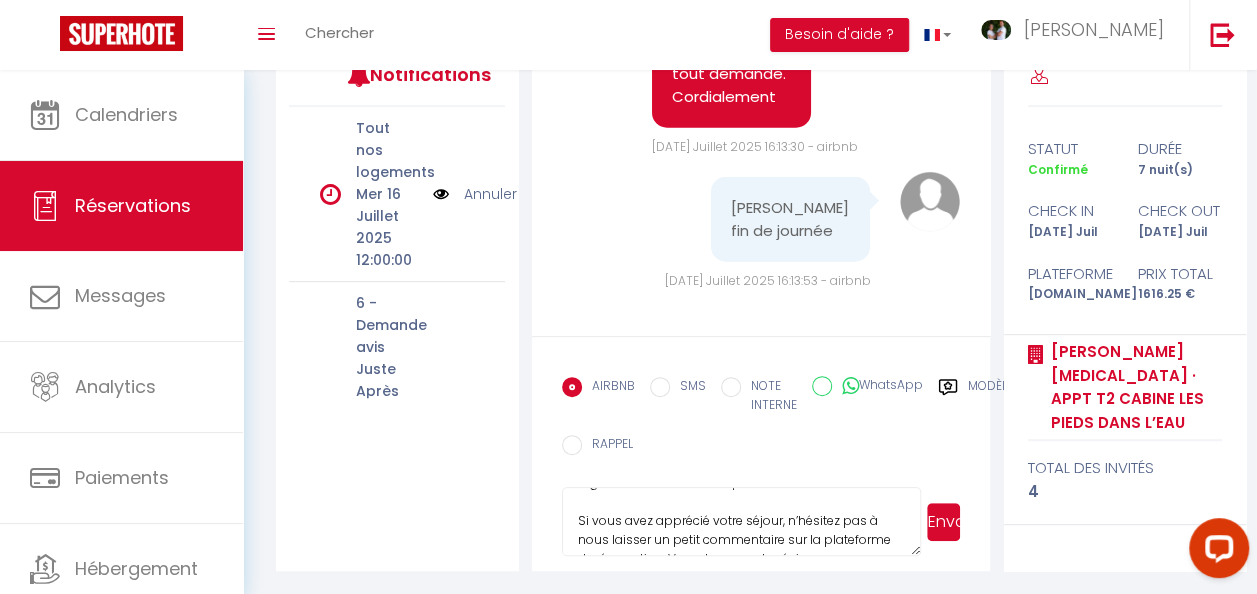 scroll, scrollTop: 0, scrollLeft: 0, axis: both 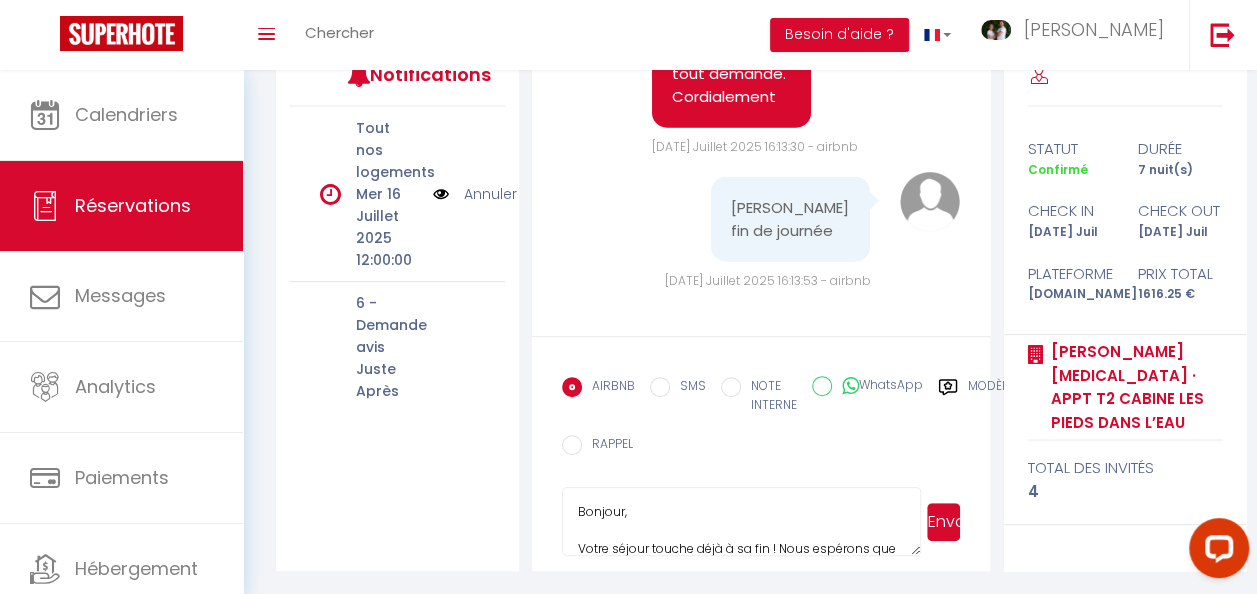 type on "Bonjour,
Votre séjour touche déjà à sa fin ! Nous espérons que vous avez passé d’excellentes vacances et que vous repartez avec de beaux souvenirs 🌞
Le check-out est prévu pour 10h demain. Pourriez-vous simplement nous indiquer à quelle heure vous pensez quitter le logement ? Cela nous aide à organiser au mieux les départs.
Si vous avez apprécié votre séjour, n’hésitez pas à nous laisser un petit commentaire sur la plateforme de réservation. Vos retours sont précieux pour nous… et pour les futurs voyageurs 😊
Très bon retour,
L’équipe de Primo Conciergerie Corse Extrême Sud" 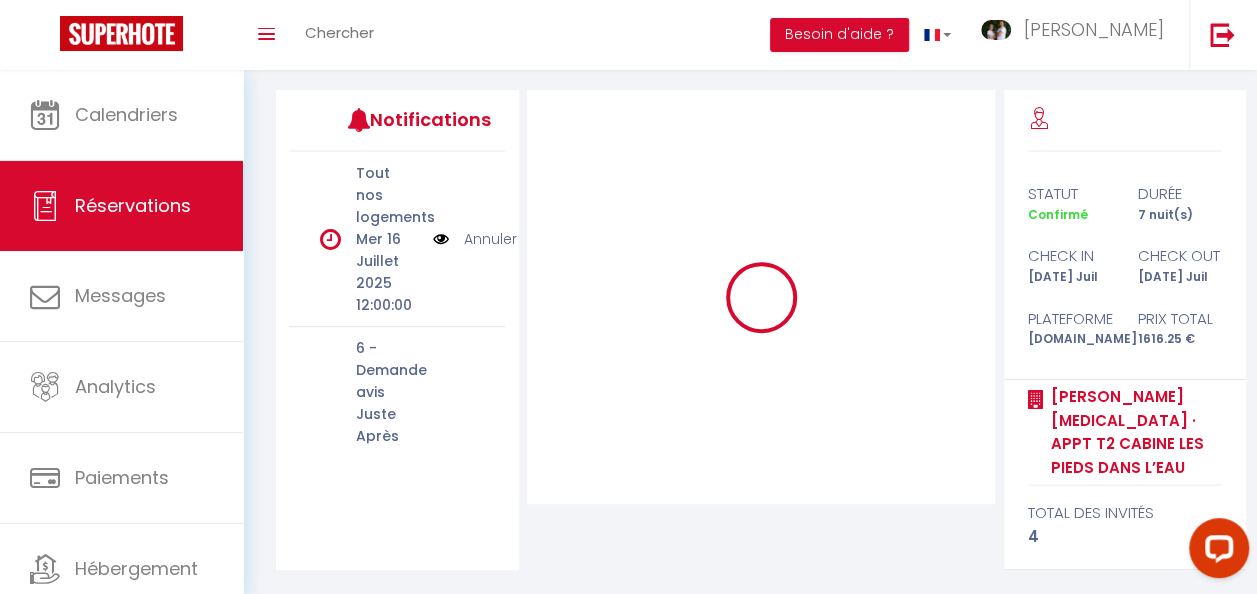 scroll, scrollTop: 216, scrollLeft: 0, axis: vertical 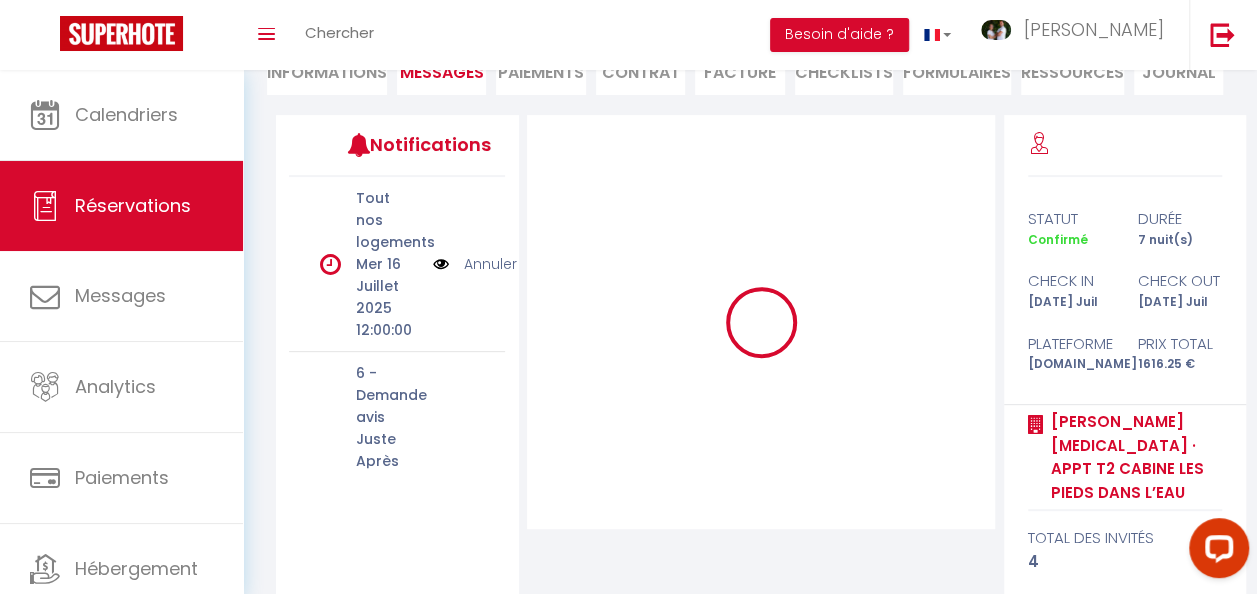 type 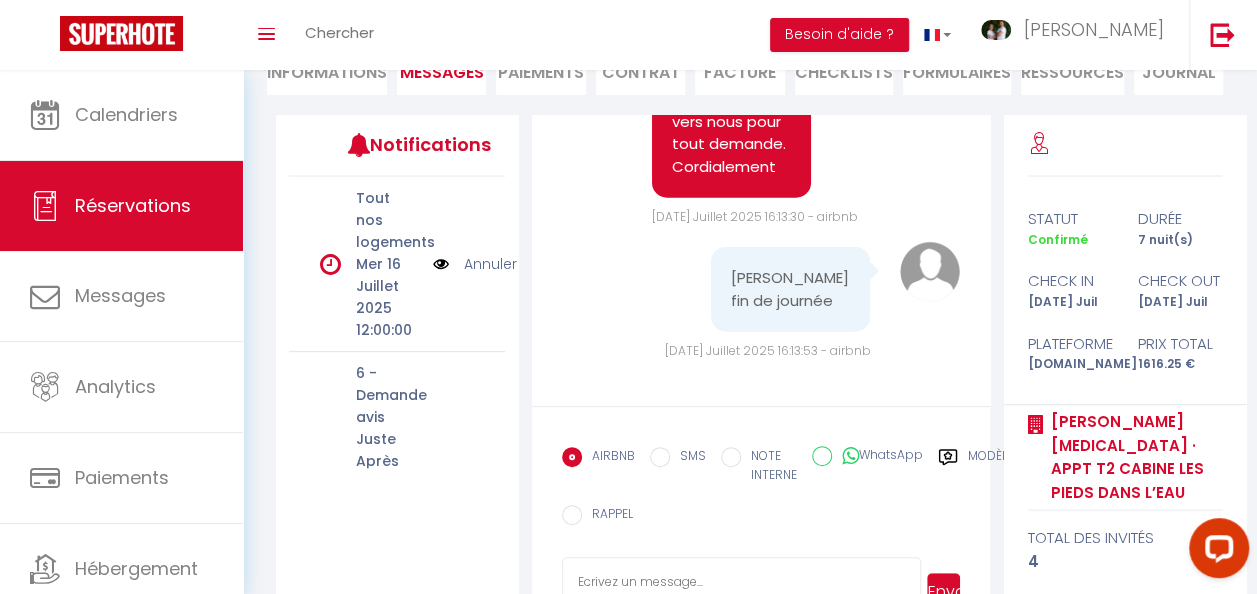 scroll, scrollTop: 116, scrollLeft: 0, axis: vertical 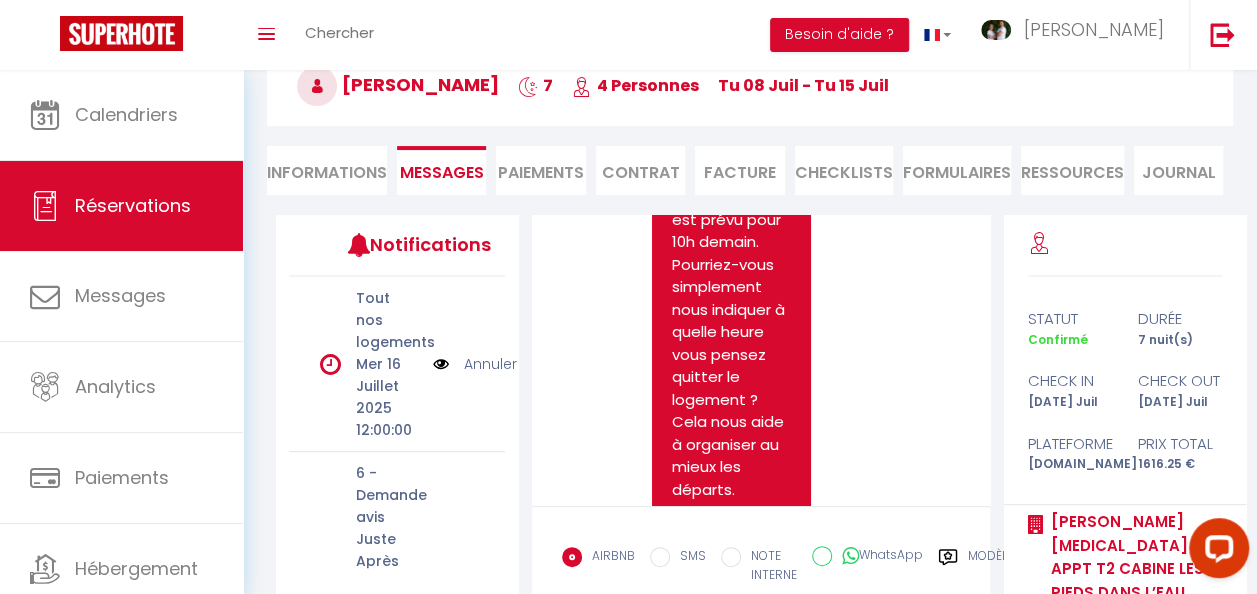 click on "Informations" at bounding box center [327, 170] 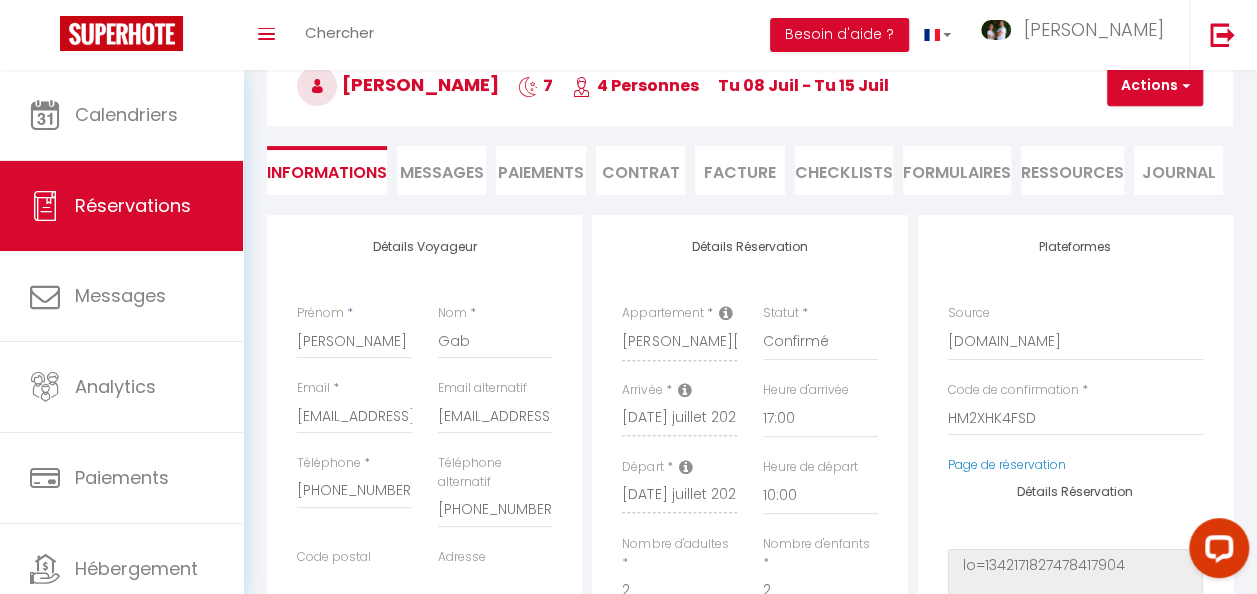 drag, startPoint x: 388, startPoint y: 492, endPoint x: 414, endPoint y: 502, distance: 27.856777 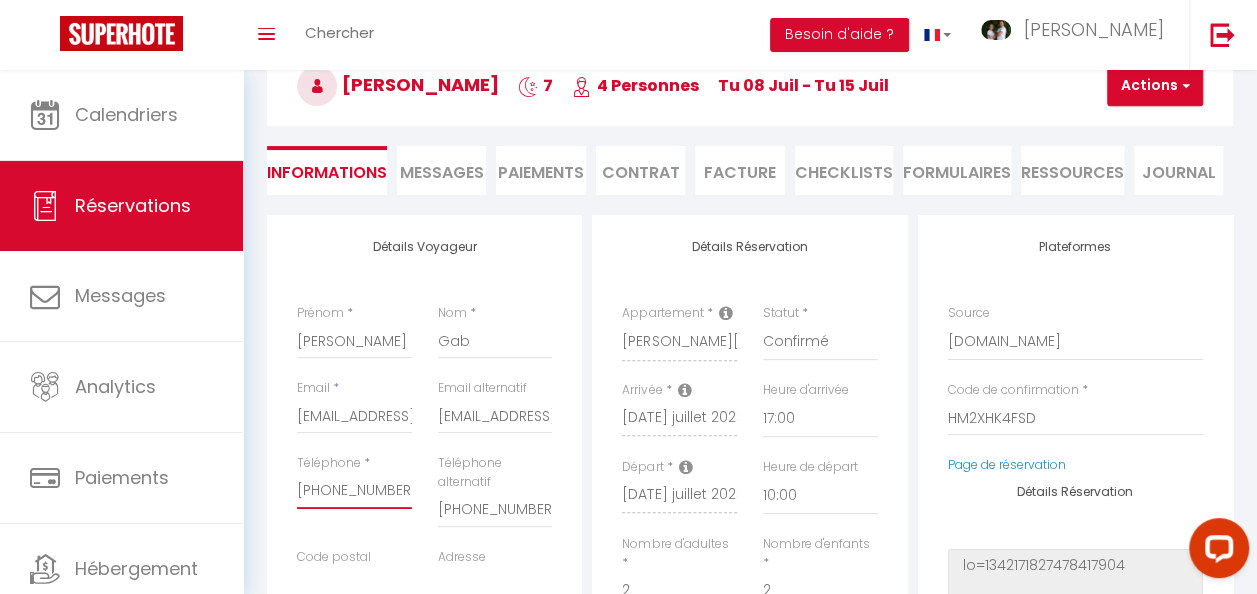 drag, startPoint x: 414, startPoint y: 502, endPoint x: 364, endPoint y: 487, distance: 52.201534 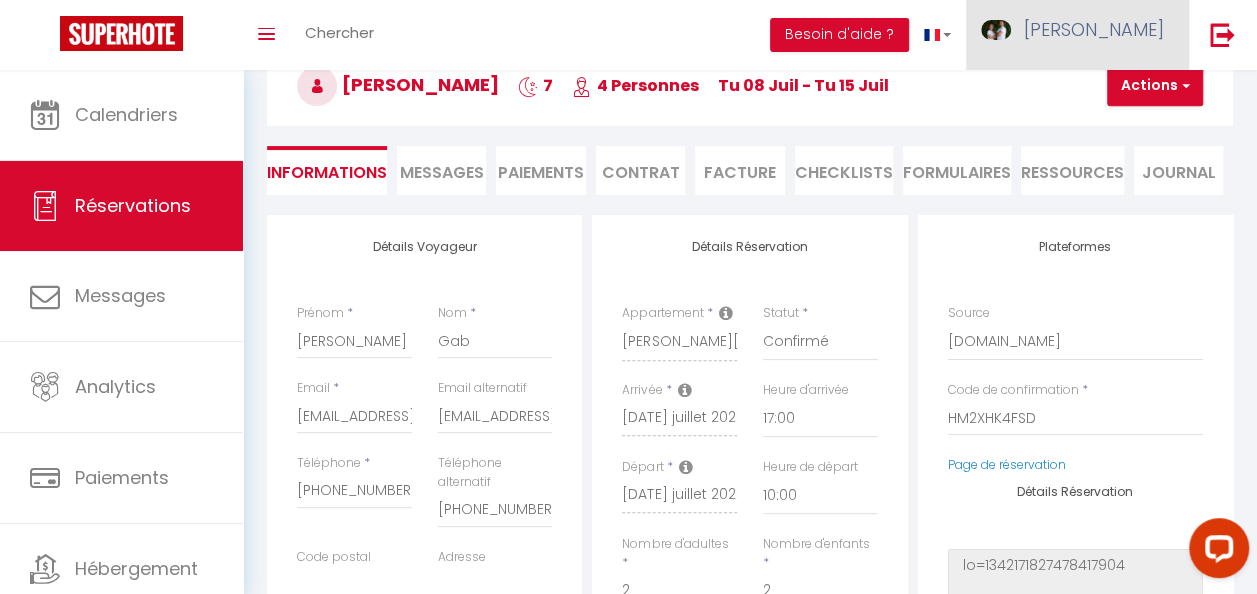 checkbox on "false" 